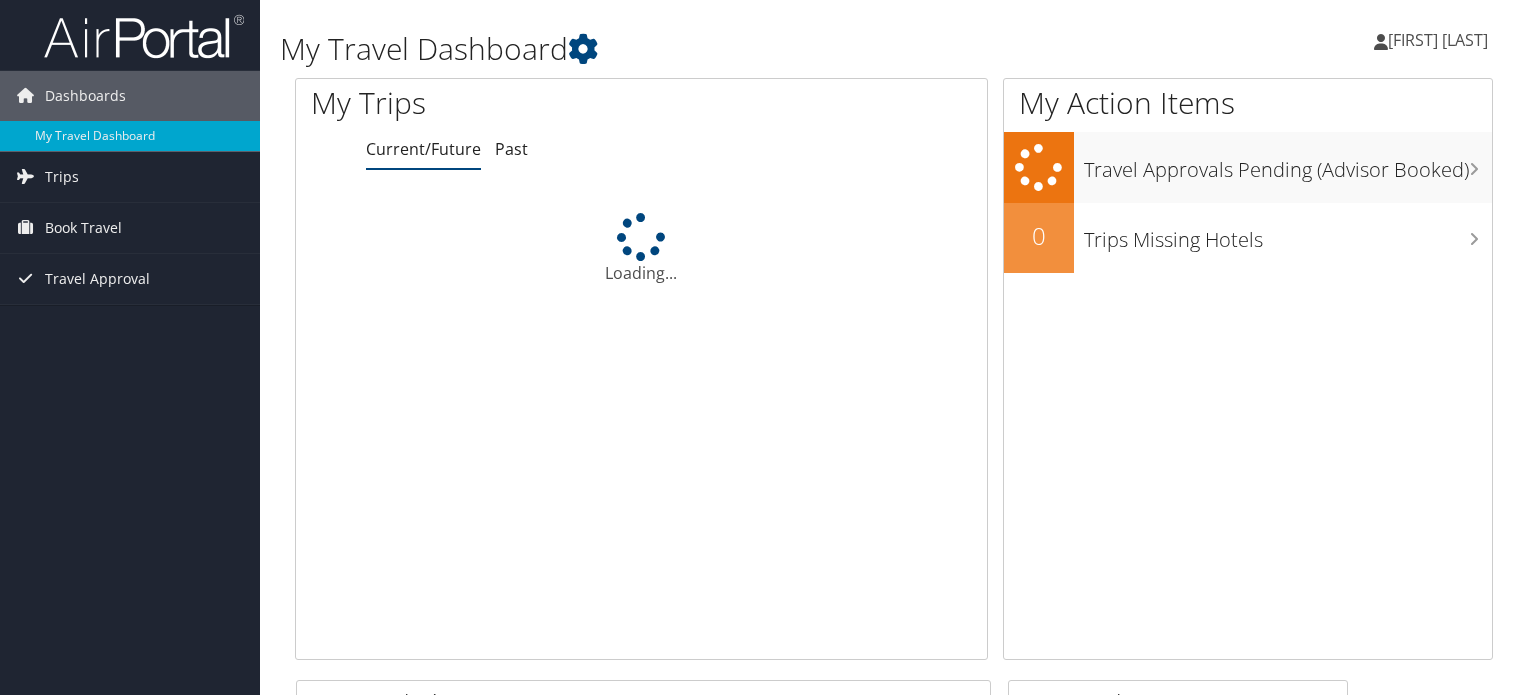scroll, scrollTop: 0, scrollLeft: 0, axis: both 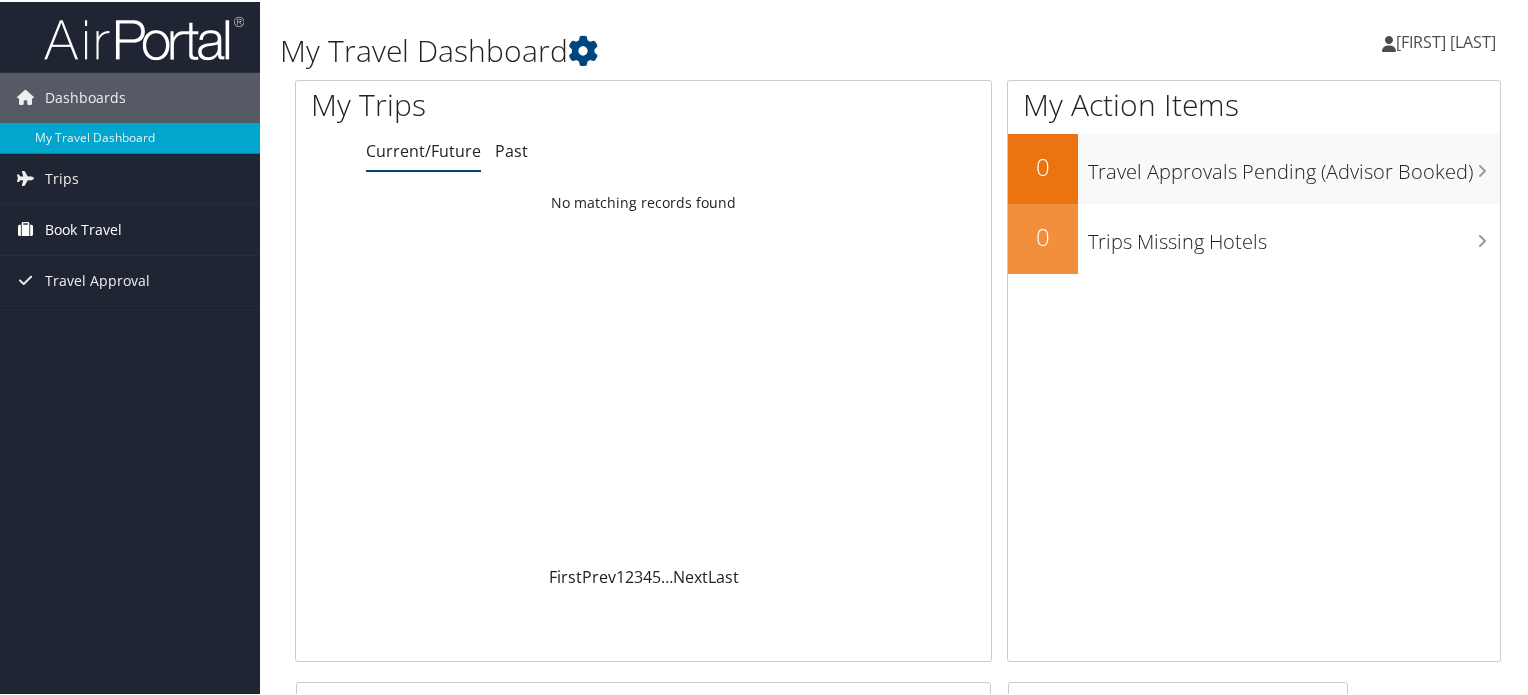click on "Book Travel" at bounding box center [83, 228] 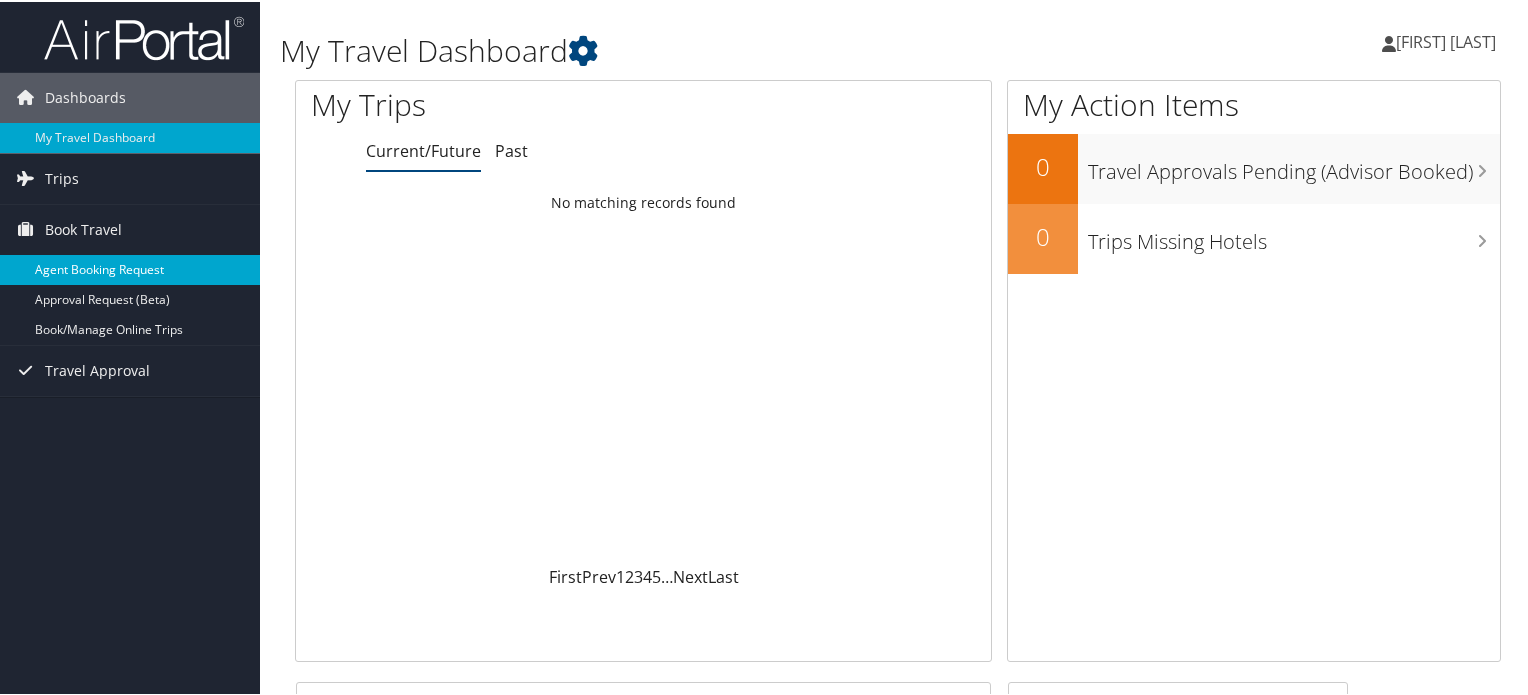 click on "Agent Booking Request" at bounding box center [130, 268] 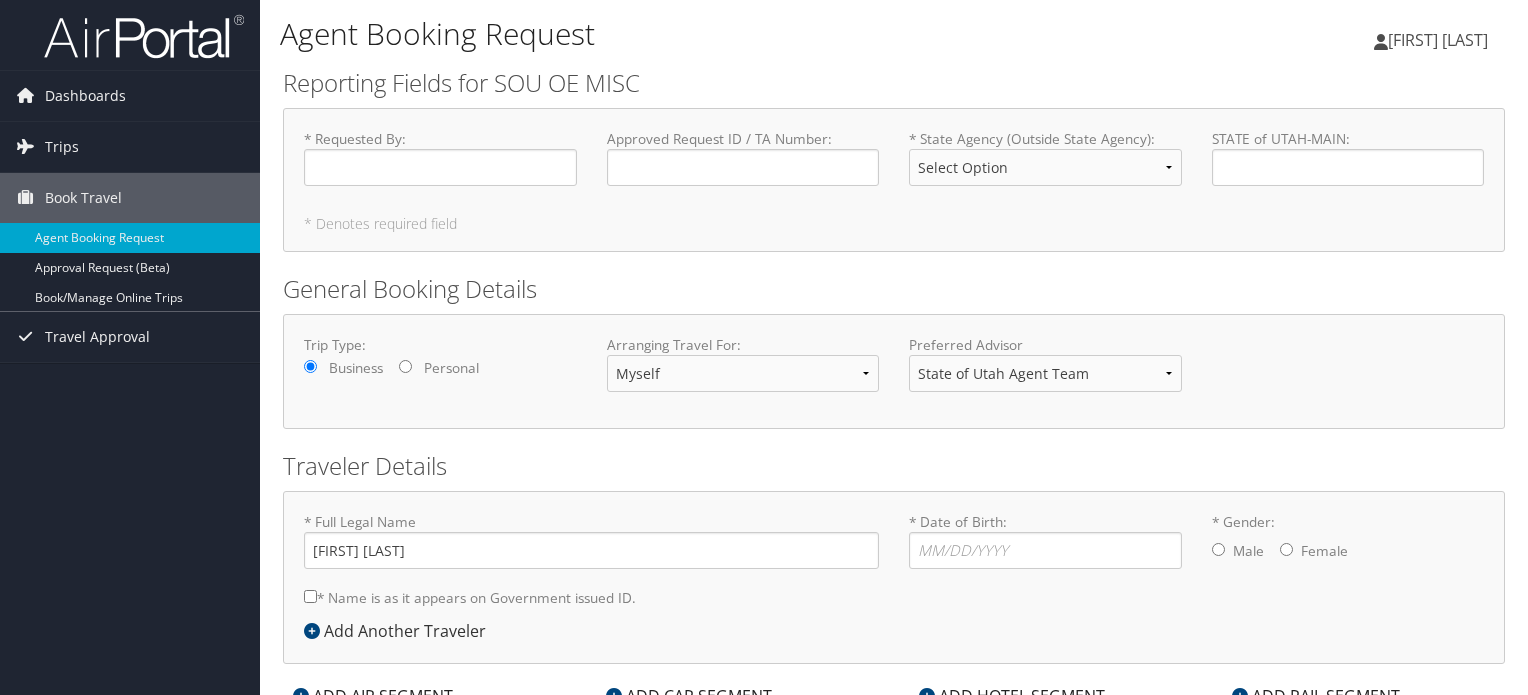scroll, scrollTop: 0, scrollLeft: 0, axis: both 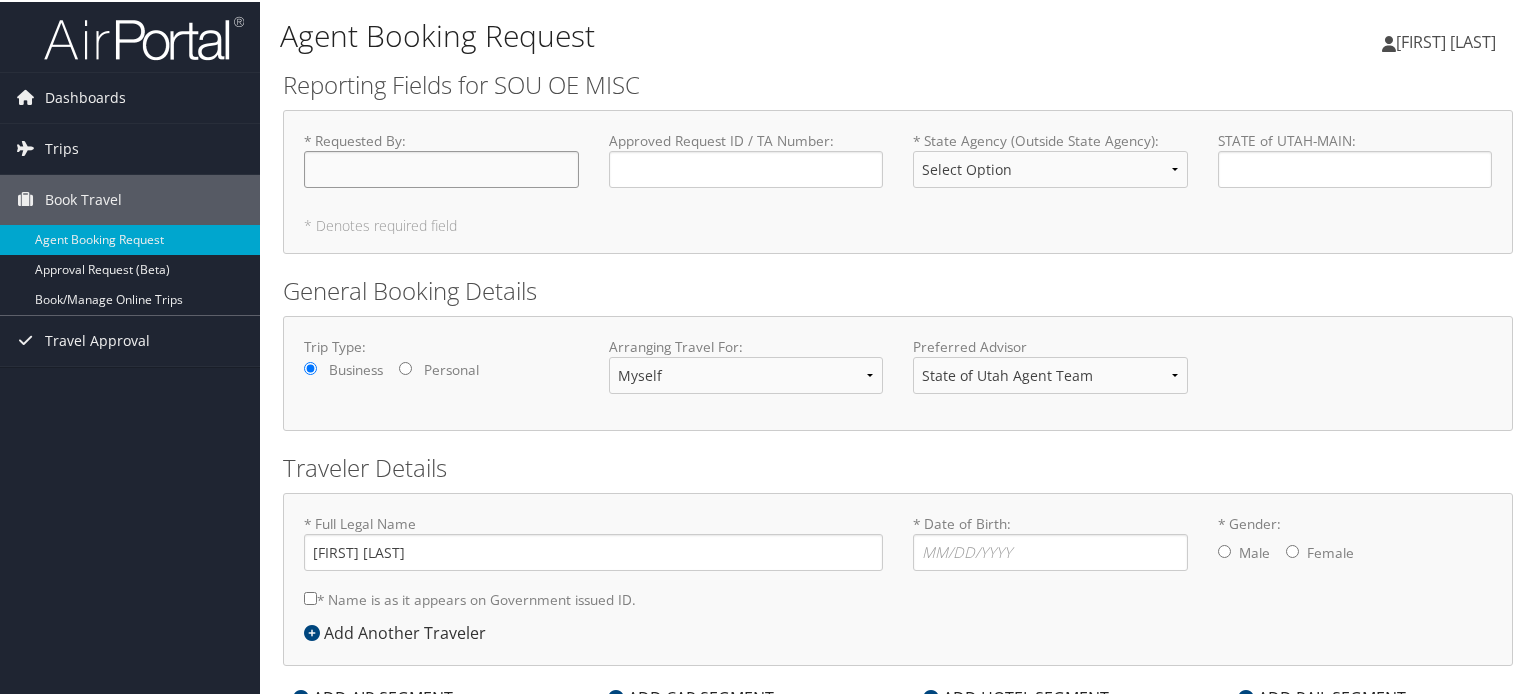 click on "*   Requested By : Required" at bounding box center (441, 167) 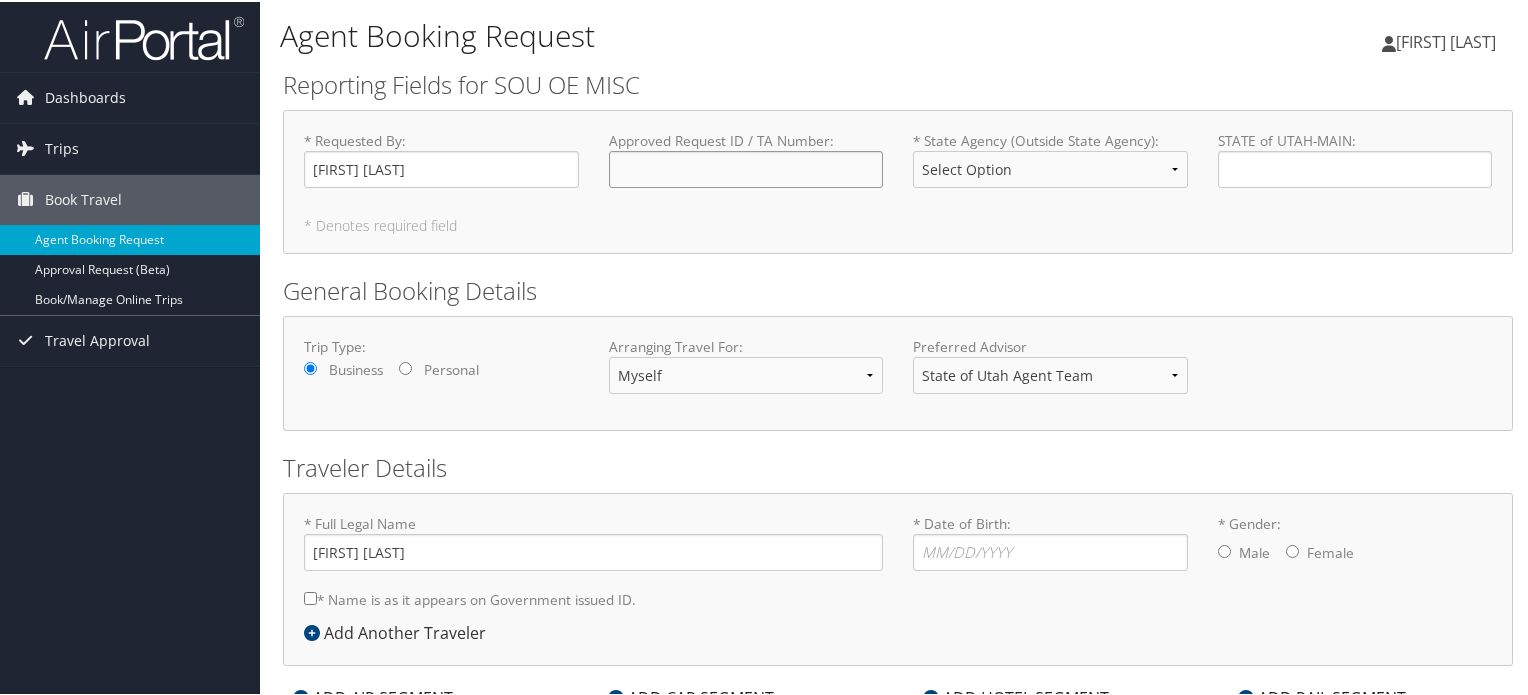 click on "Approved Request ID / TA Number : Required" 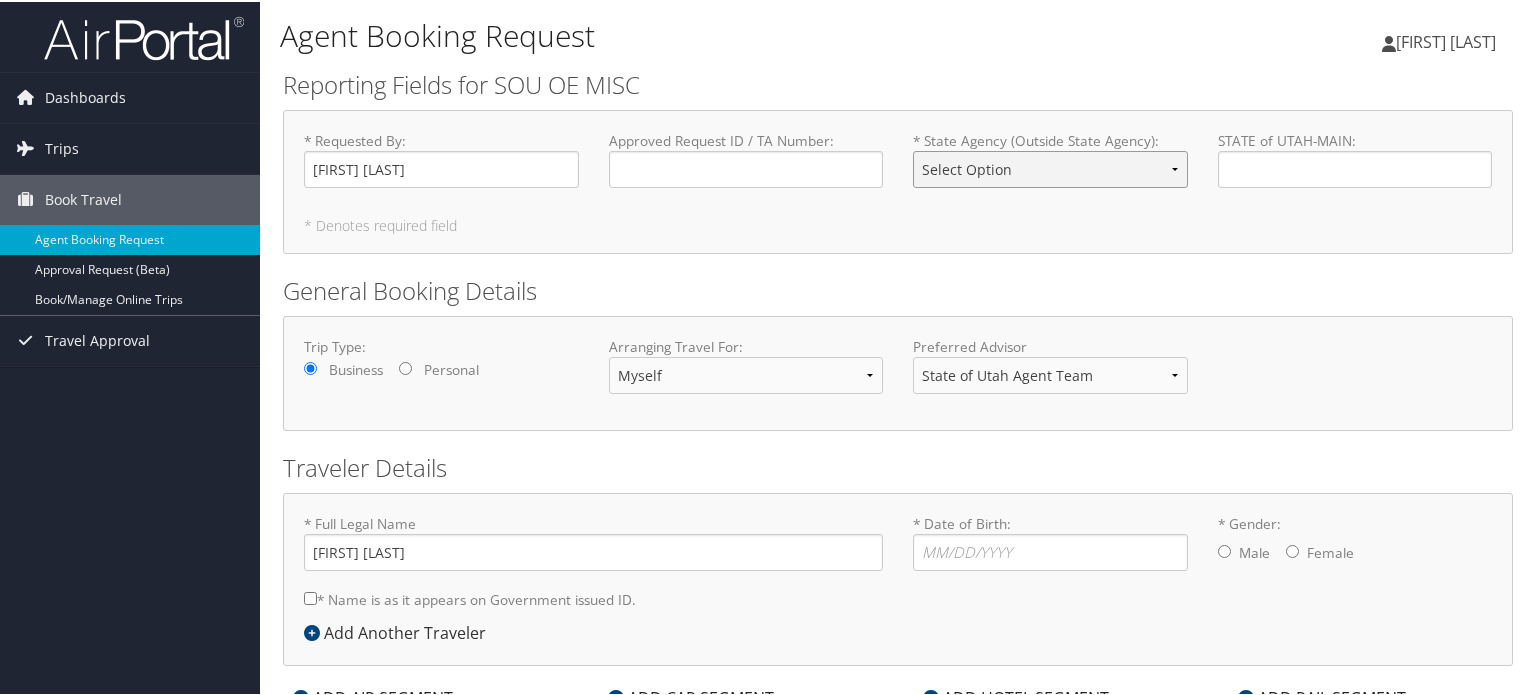 click on "Select Option Basin Recreation Box Elder Mosquito Abatement Box Elder School District Cedar City Davis Behavioral Health Davis County Davis County Mosquito Abatement Five County Grand County Jordan Valley Water District Juab School District Layton City Legislative Auditor Gen Logan School District Metro Water District Military Installation Dev Auth MIDA Morgan Schools Nebo School Ogden City Council Ogden Schools Orem City Riverton City SLC Mosquito Abatement Salt Lake City Airport Senate South Davis Sewer District Southwest Applied Tech Spanish Fork City State of UT Draper Police State of Utah Draper City Tintic School District Tooele County TriCounty Health UT League of Cities/Towns Utah House of Representatives Valley Mental Health Virtual Academy Wasatch Front Regional Council Washinton City West Jordan City Western States Water Council" at bounding box center (1050, 167) 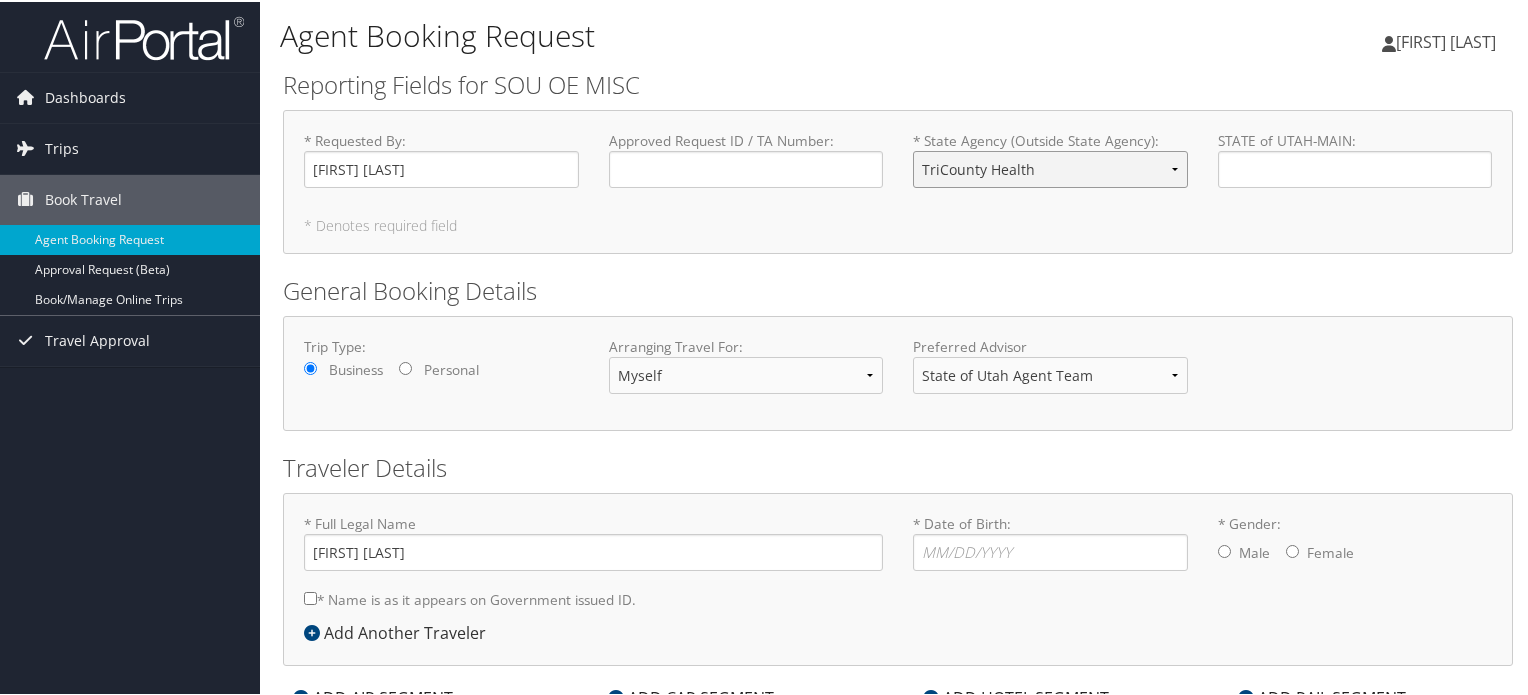 click on "Select Option Basin Recreation Box Elder Mosquito Abatement Box Elder School District Cedar City Davis Behavioral Health Davis County Davis County Mosquito Abatement Five County Grand County Jordan Valley Water District Juab School District Layton City Legislative Auditor Gen Logan School District Metro Water District Military Installation Dev Auth MIDA Morgan Schools Nebo School Ogden City Council Ogden Schools Orem City Riverton City SLC Mosquito Abatement Salt Lake City Airport Senate South Davis Sewer District Southwest Applied Tech Spanish Fork City State of UT Draper Police State of Utah Draper City Tintic School District Tooele County TriCounty Health UT League of Cities/Towns Utah House of Representatives Valley Mental Health Virtual Academy Wasatch Front Regional Council Washinton City West Jordan City Western States Water Council" at bounding box center [1050, 167] 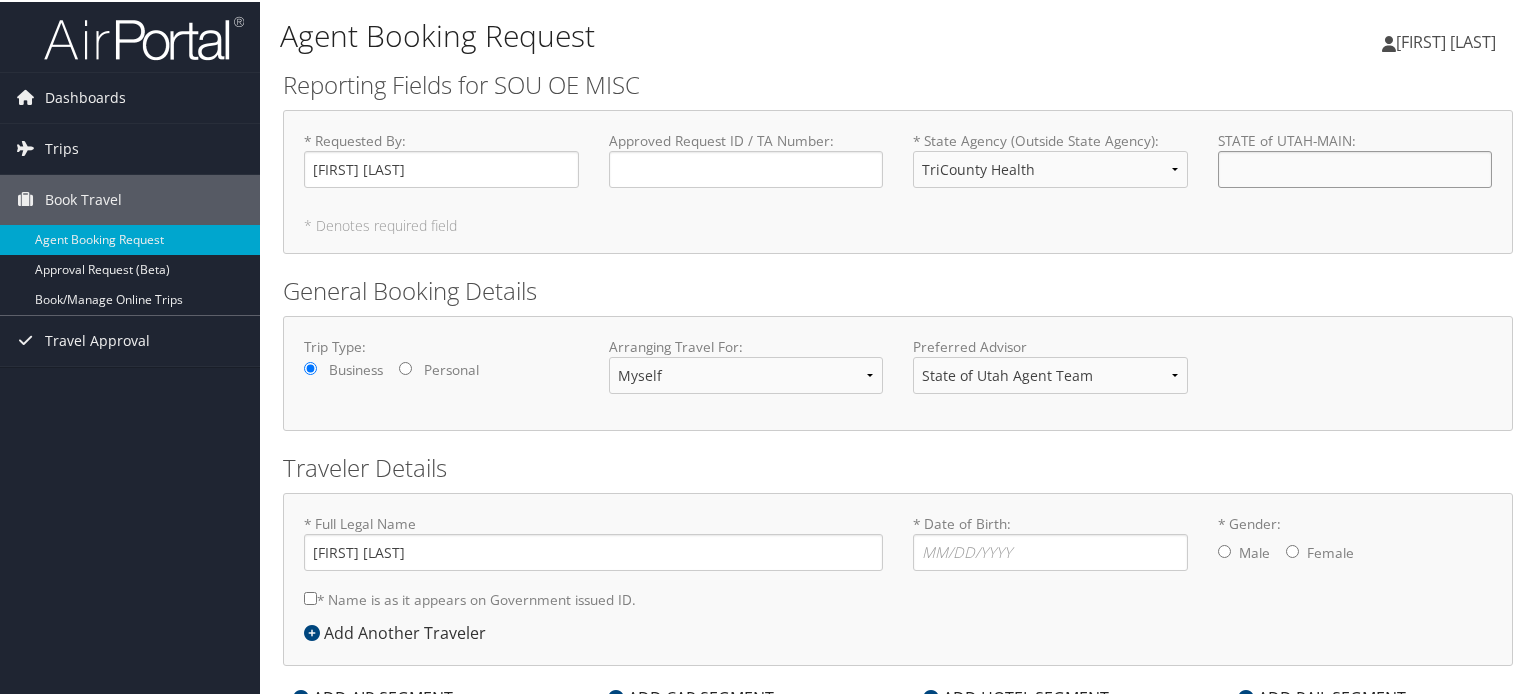 click on "STATE of UTAH-MAIN : Required" 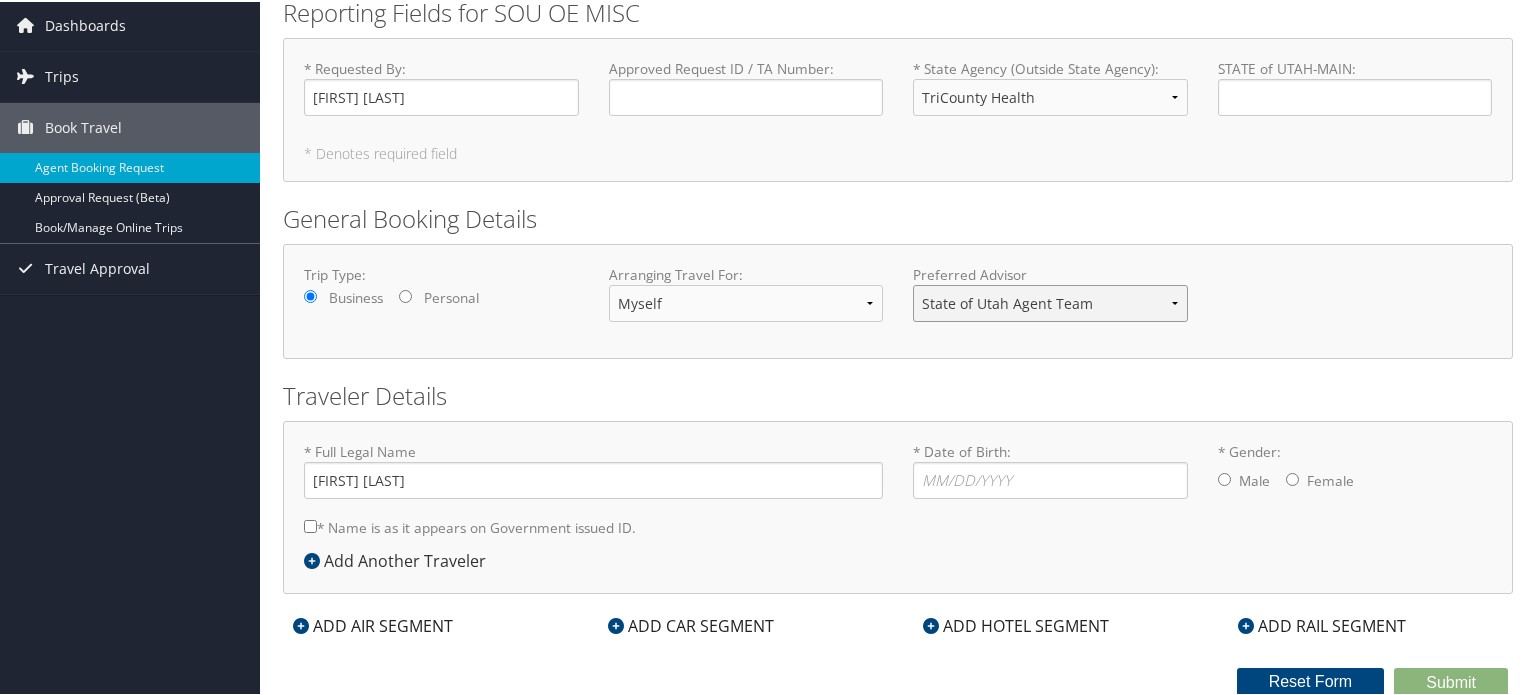 click on "State of Utah Agent Team State of Utah Agent Team" at bounding box center [1050, 301] 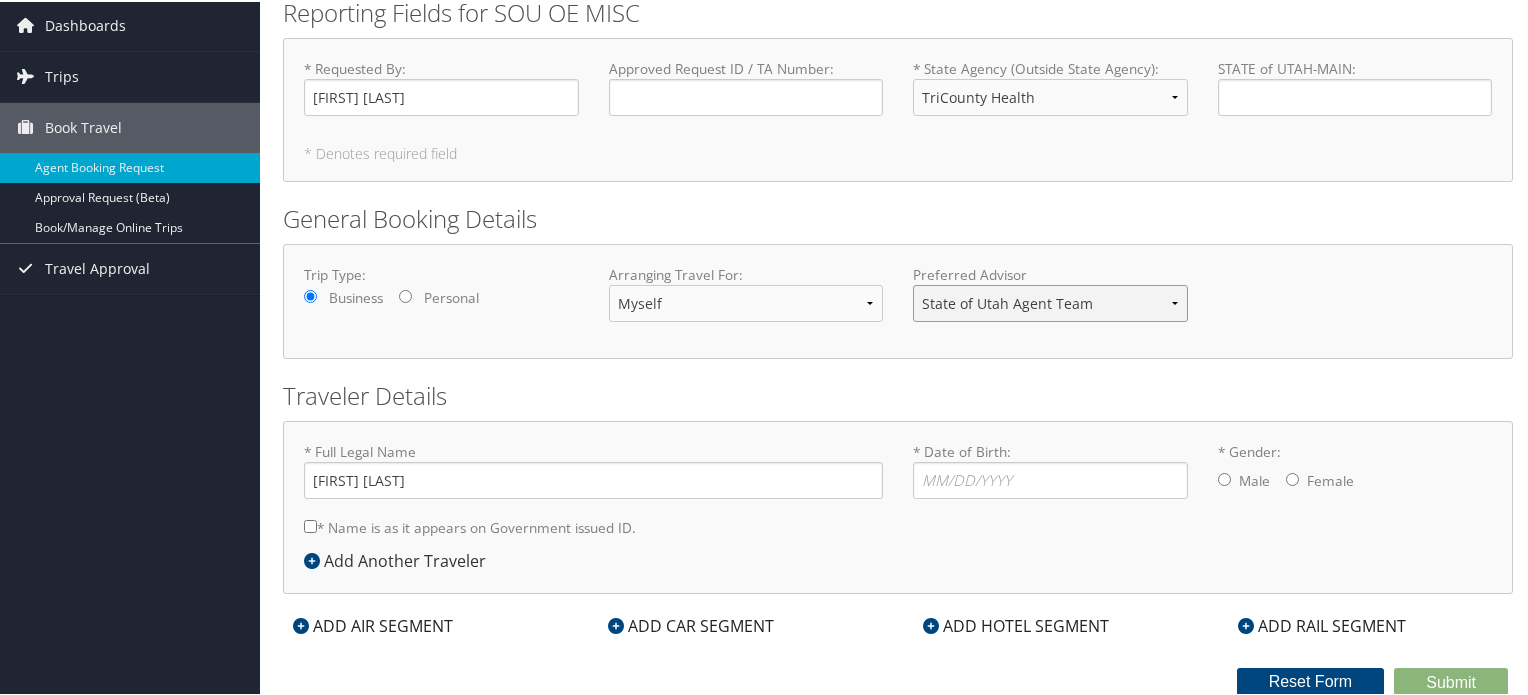 click on "State of Utah Agent Team State of Utah Agent Team" at bounding box center (1050, 301) 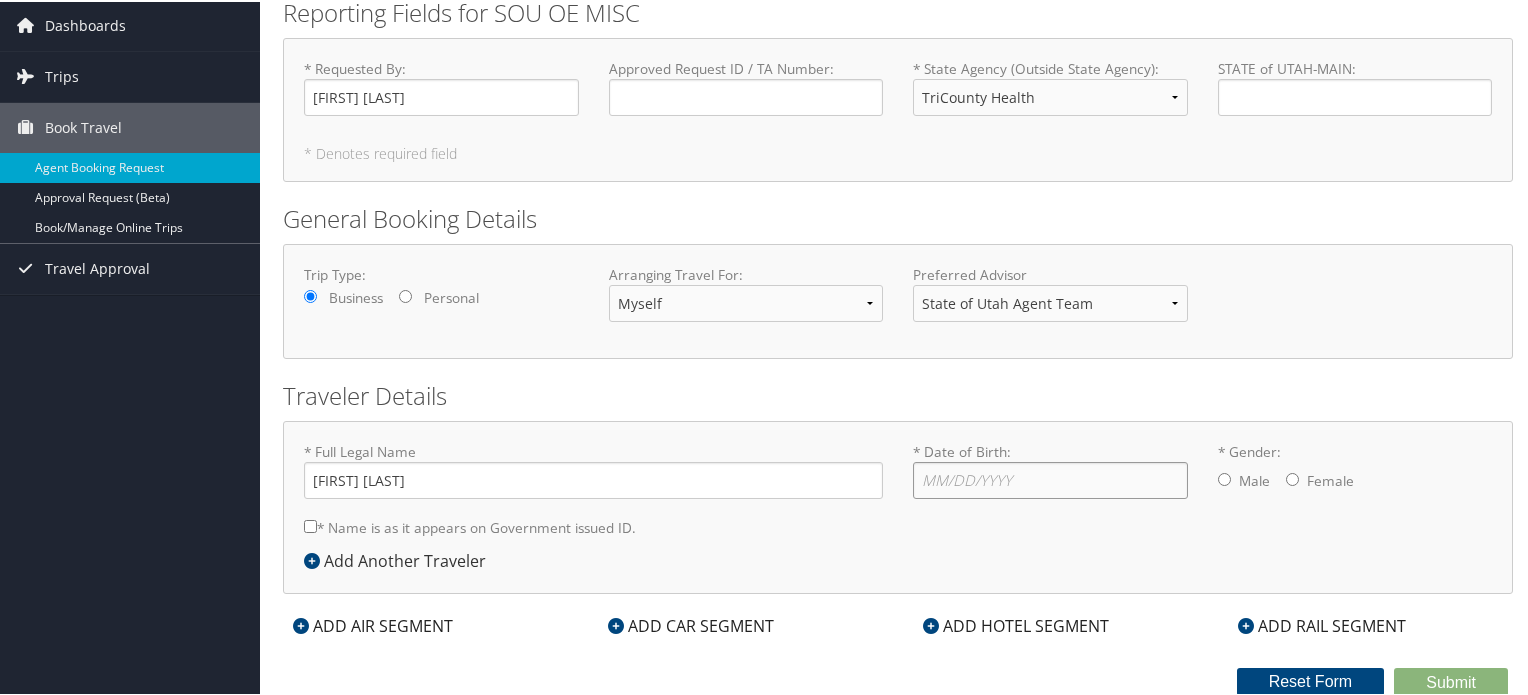 click on "* Date of Birth: Invalid Date" at bounding box center [1050, 478] 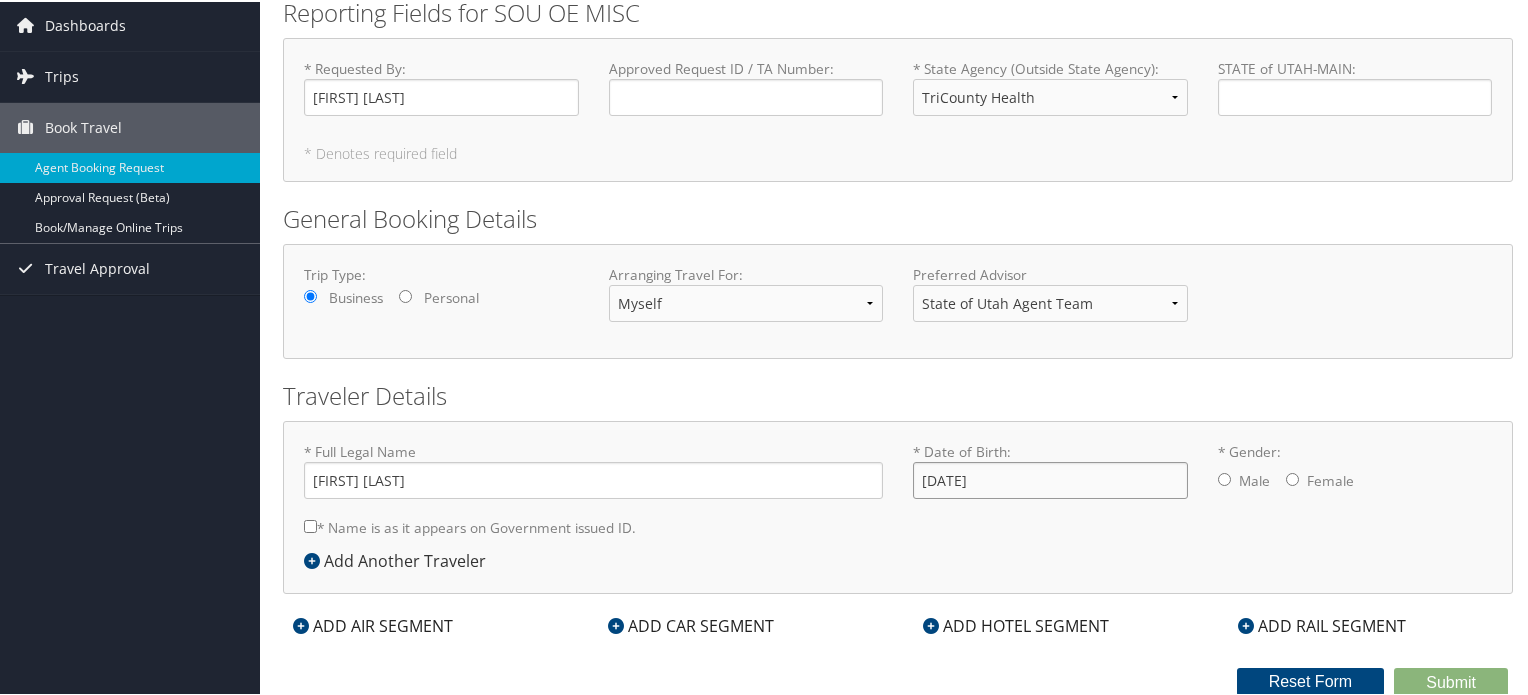 type on "[DATE]" 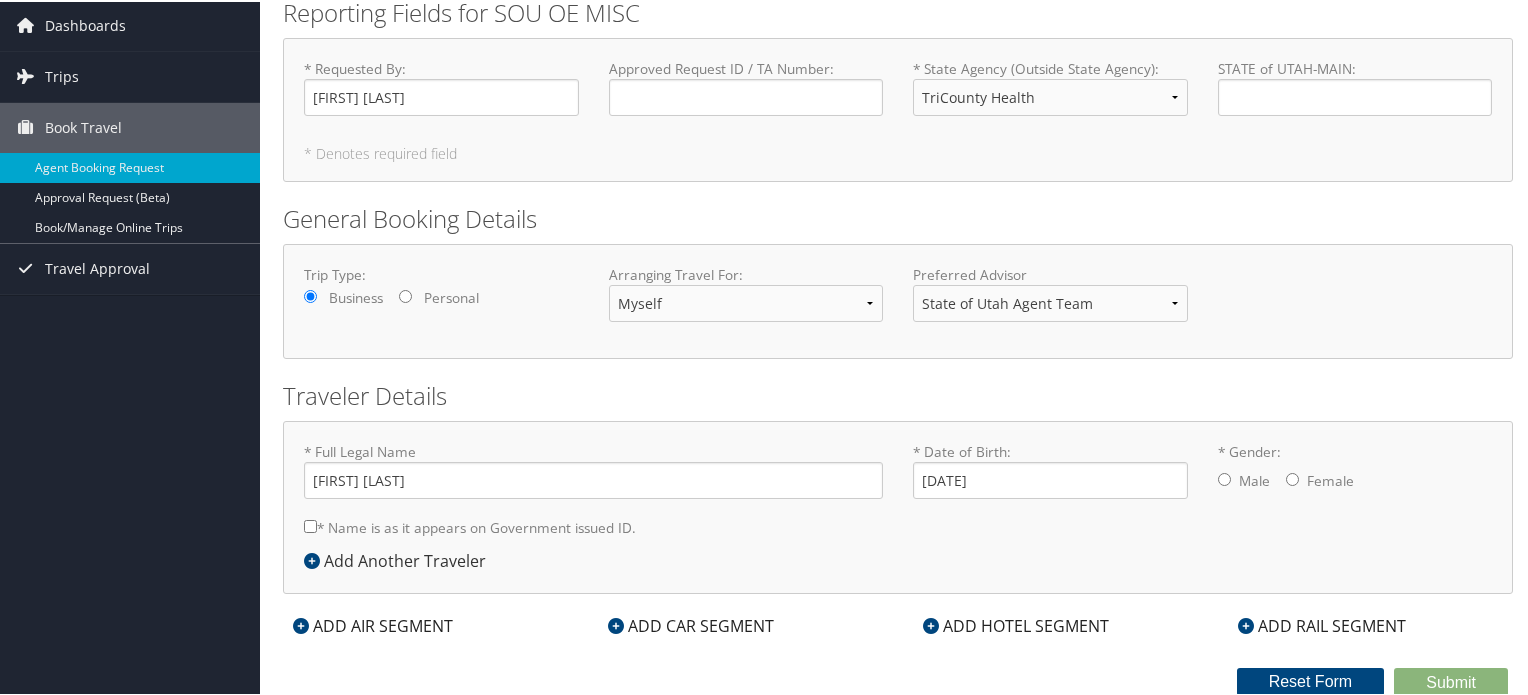 click on "* Gender:  Male Female" at bounding box center [1224, 477] 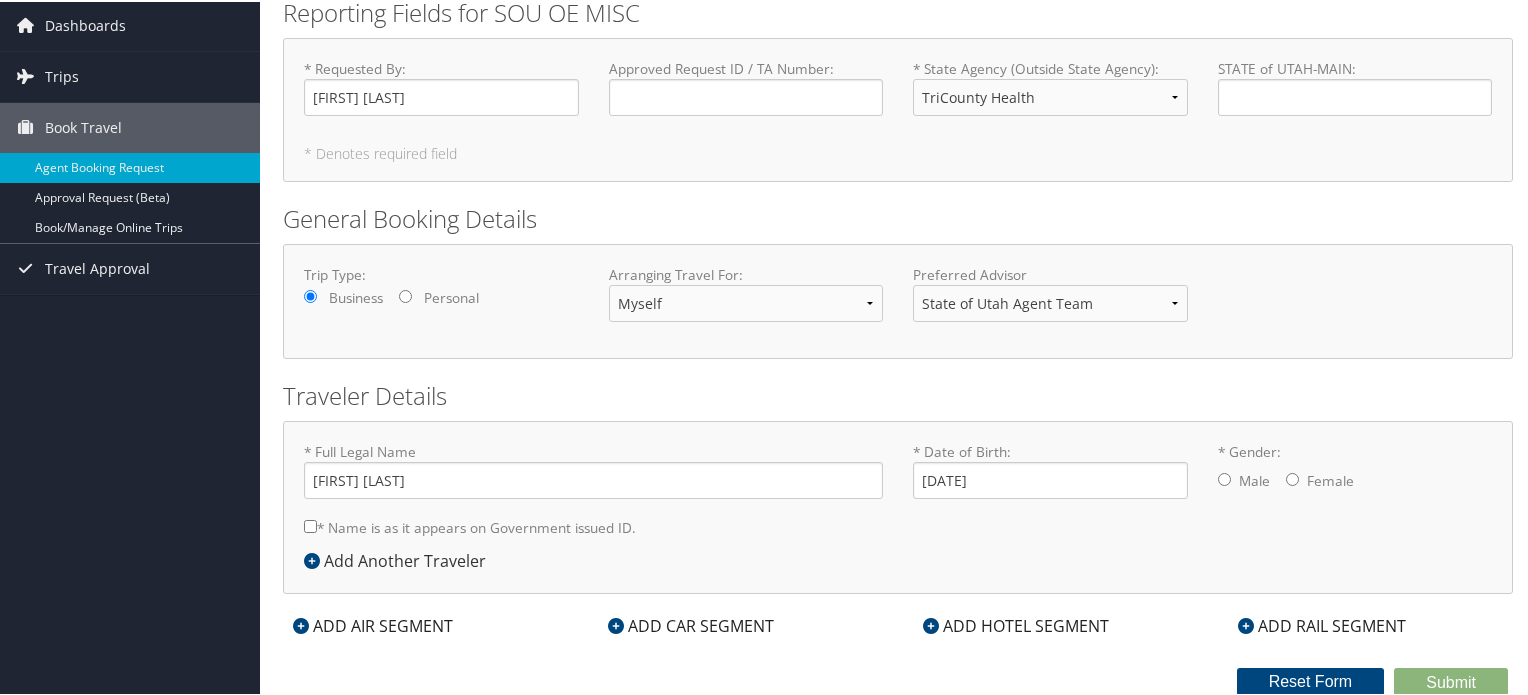 radio on "true" 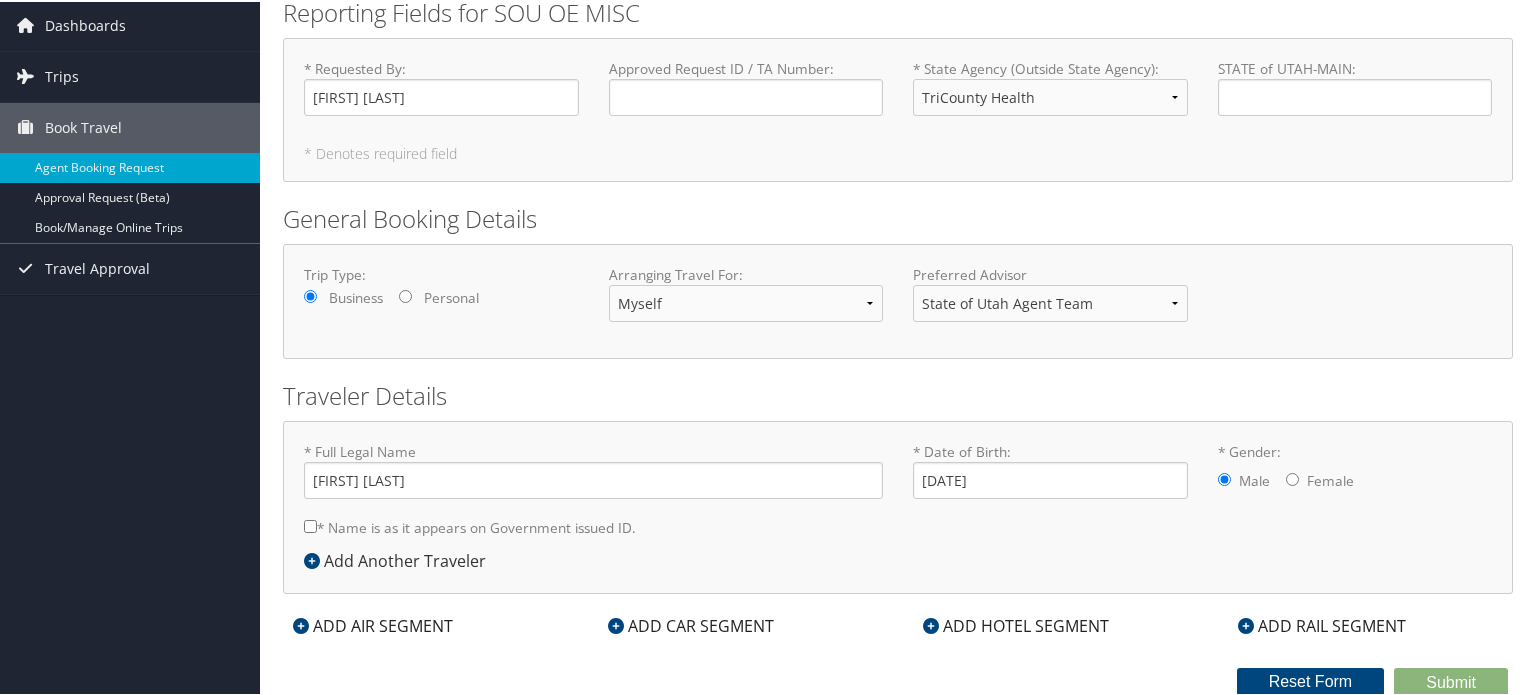 click on "* Name is as it appears on Government issued ID." at bounding box center (310, 524) 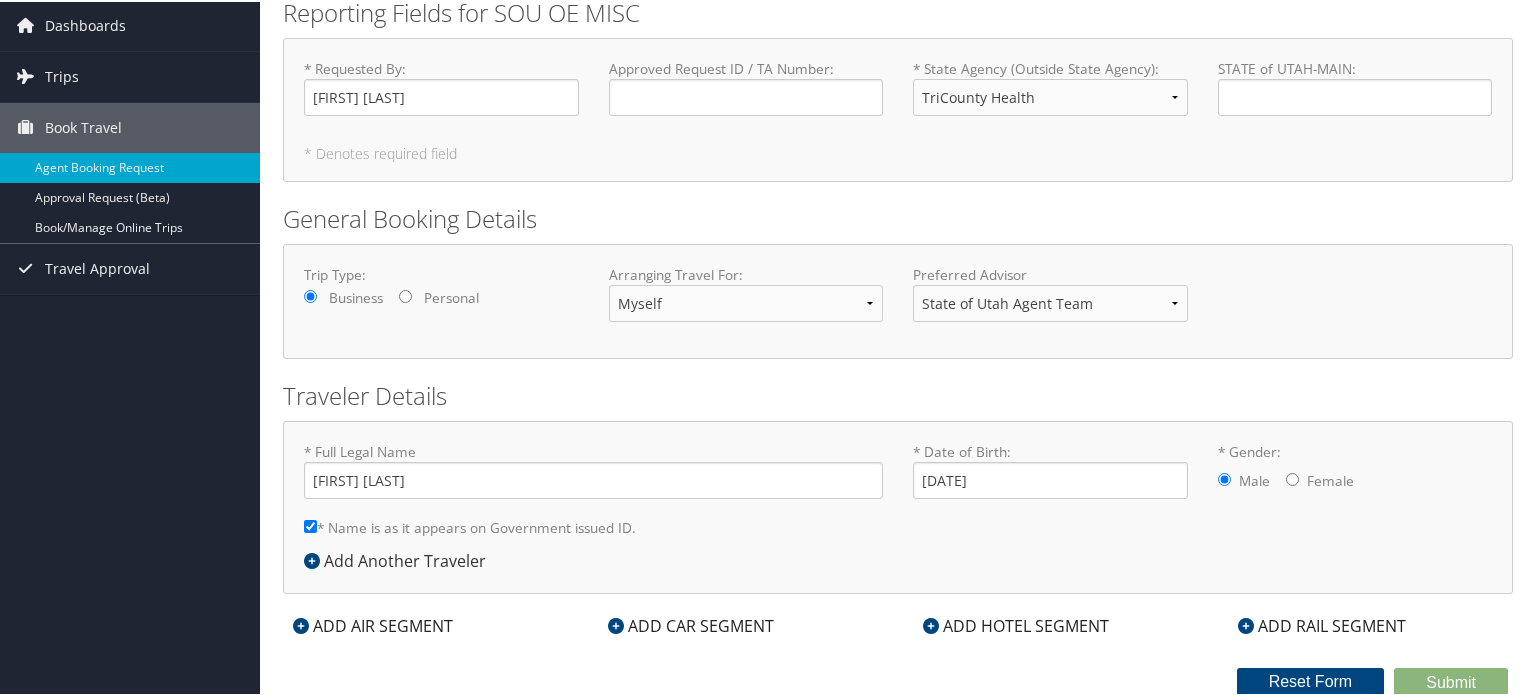 click on "ADD HOTEL SEGMENT" at bounding box center (1016, 624) 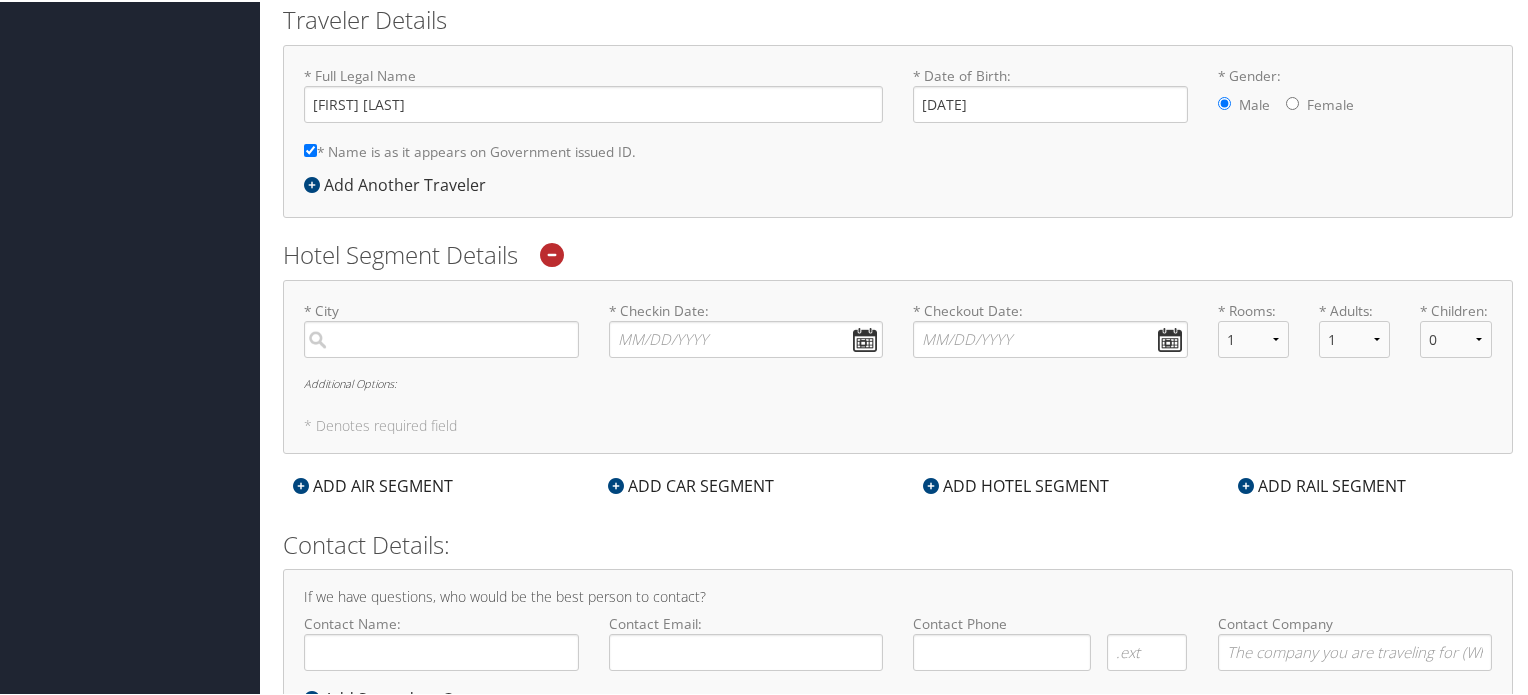 scroll, scrollTop: 472, scrollLeft: 0, axis: vertical 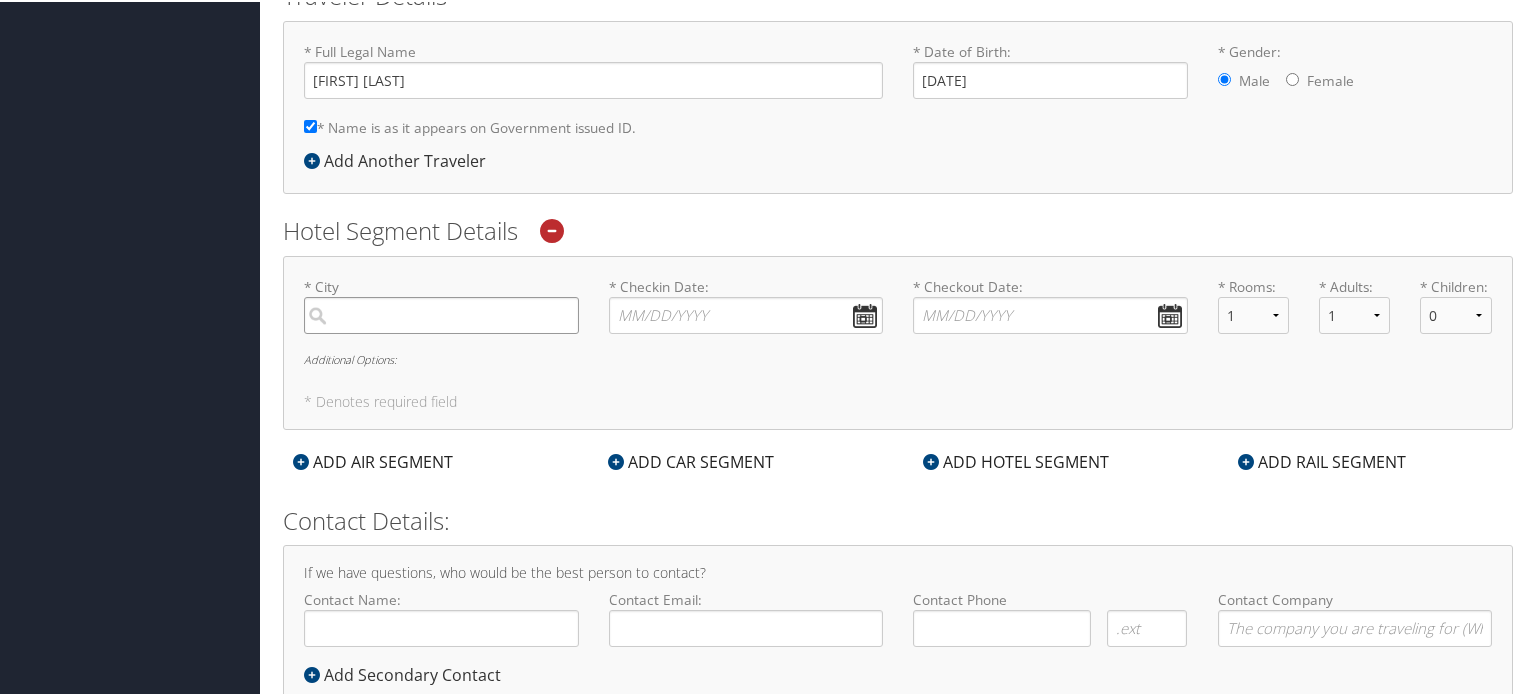click at bounding box center [441, 313] 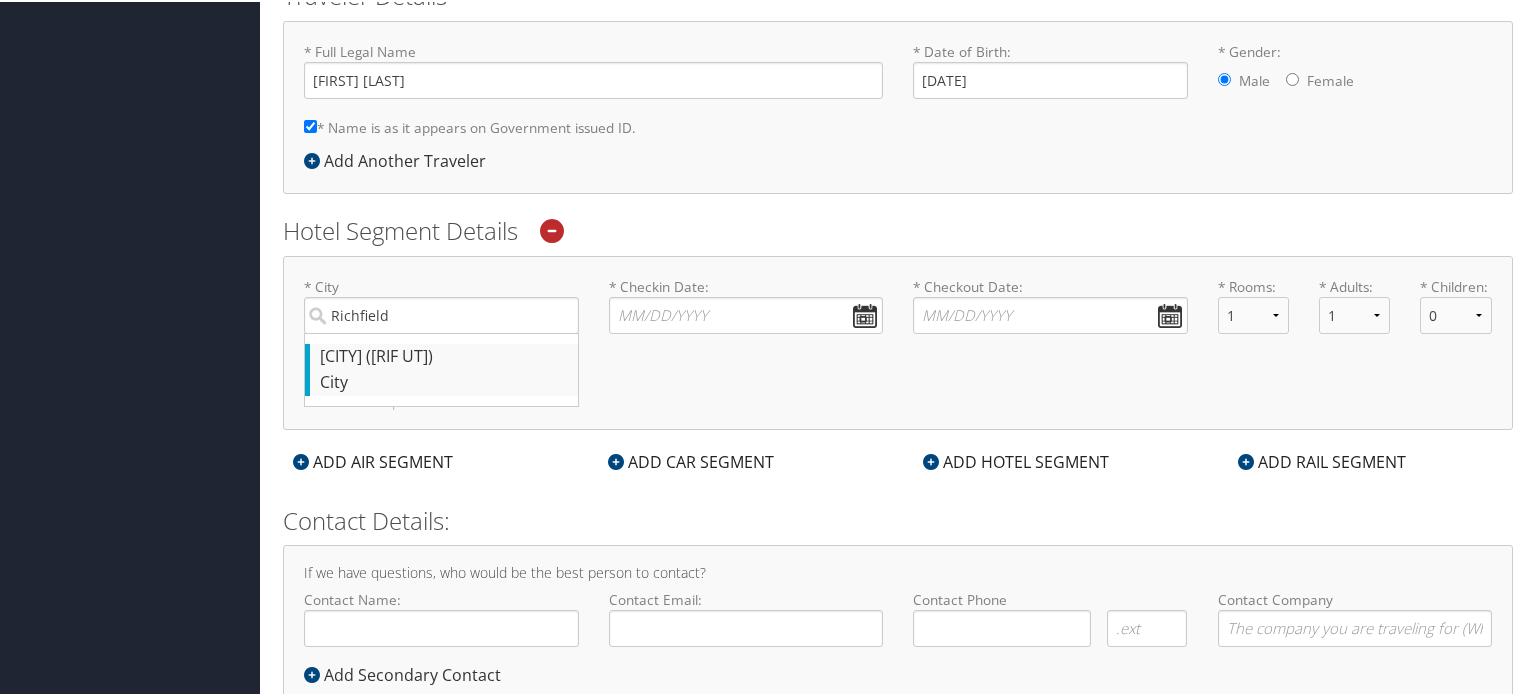click on "[CITY] ([RIF UT])" at bounding box center (444, 355) 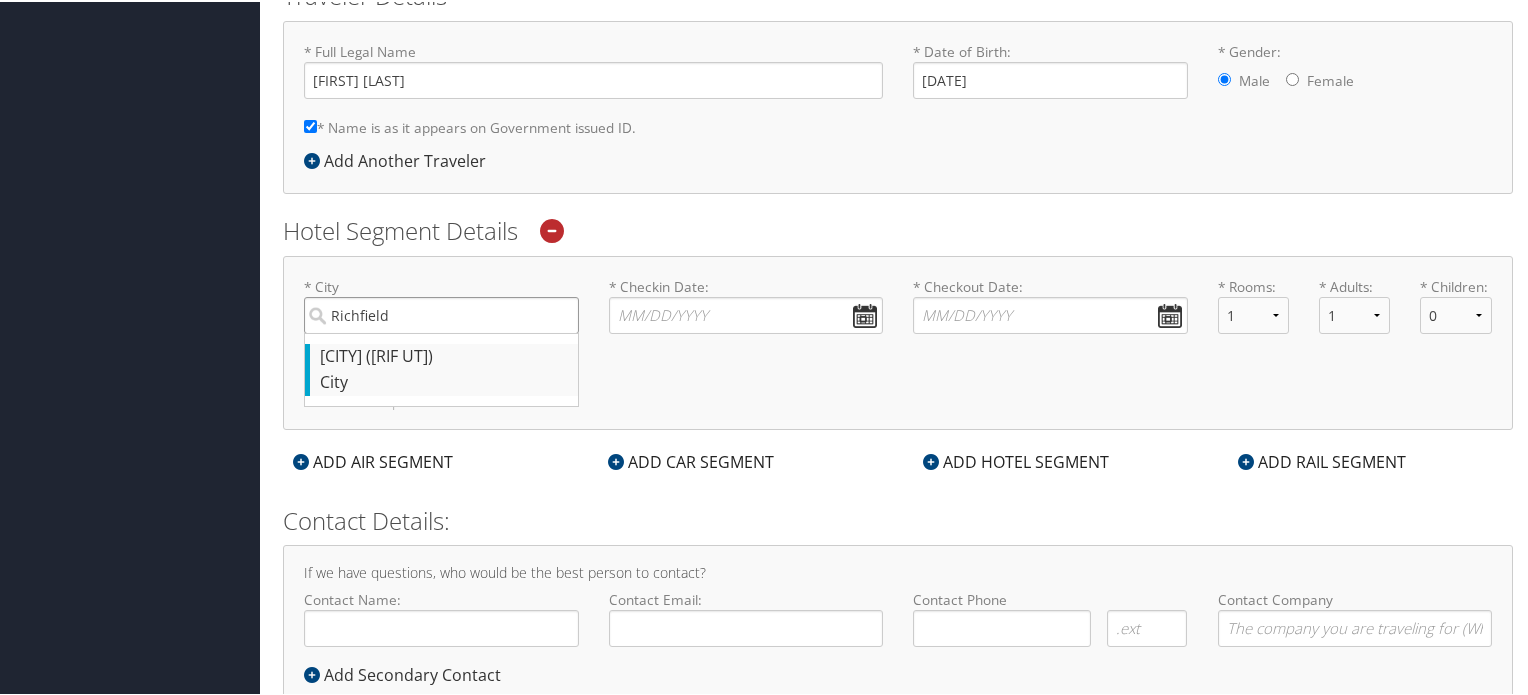 click on "Richfield" at bounding box center [441, 313] 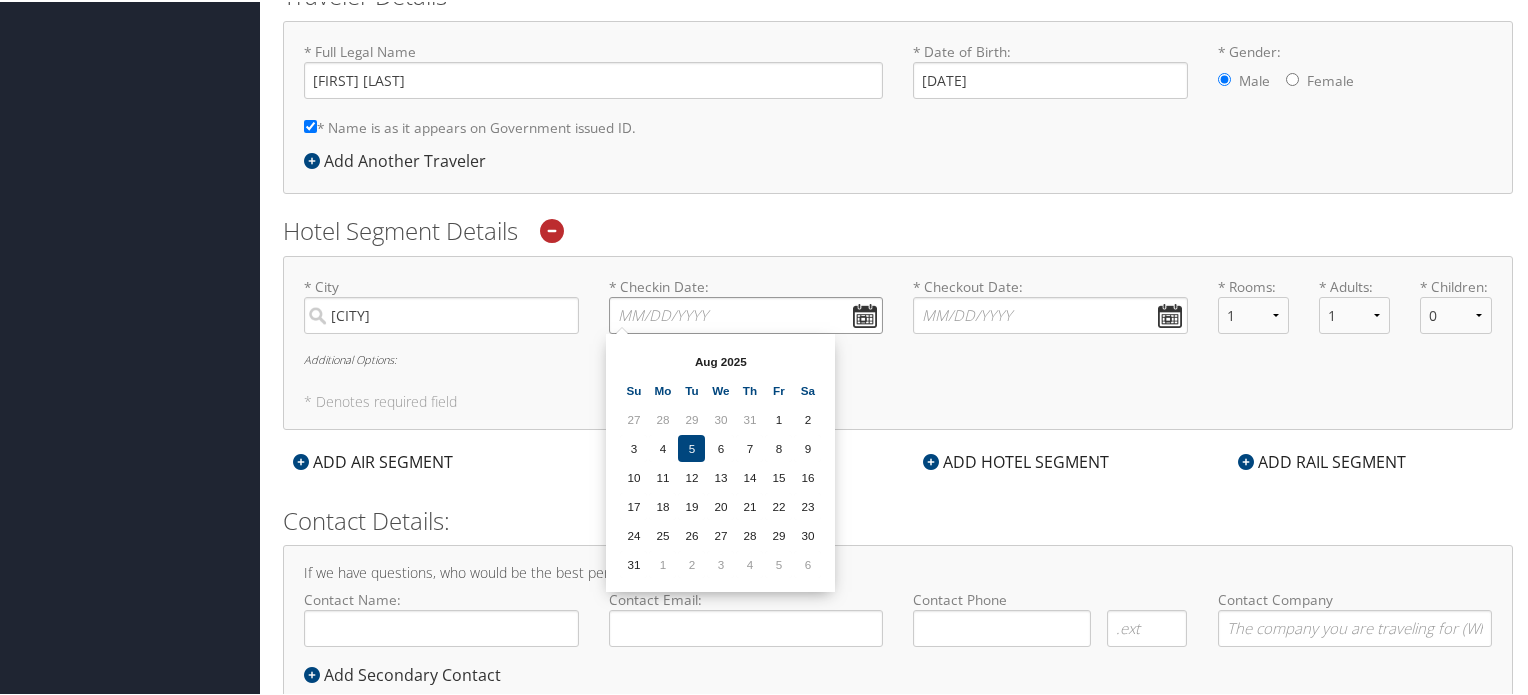 click on "* Checkin Date: Dates must be valid" at bounding box center (746, 313) 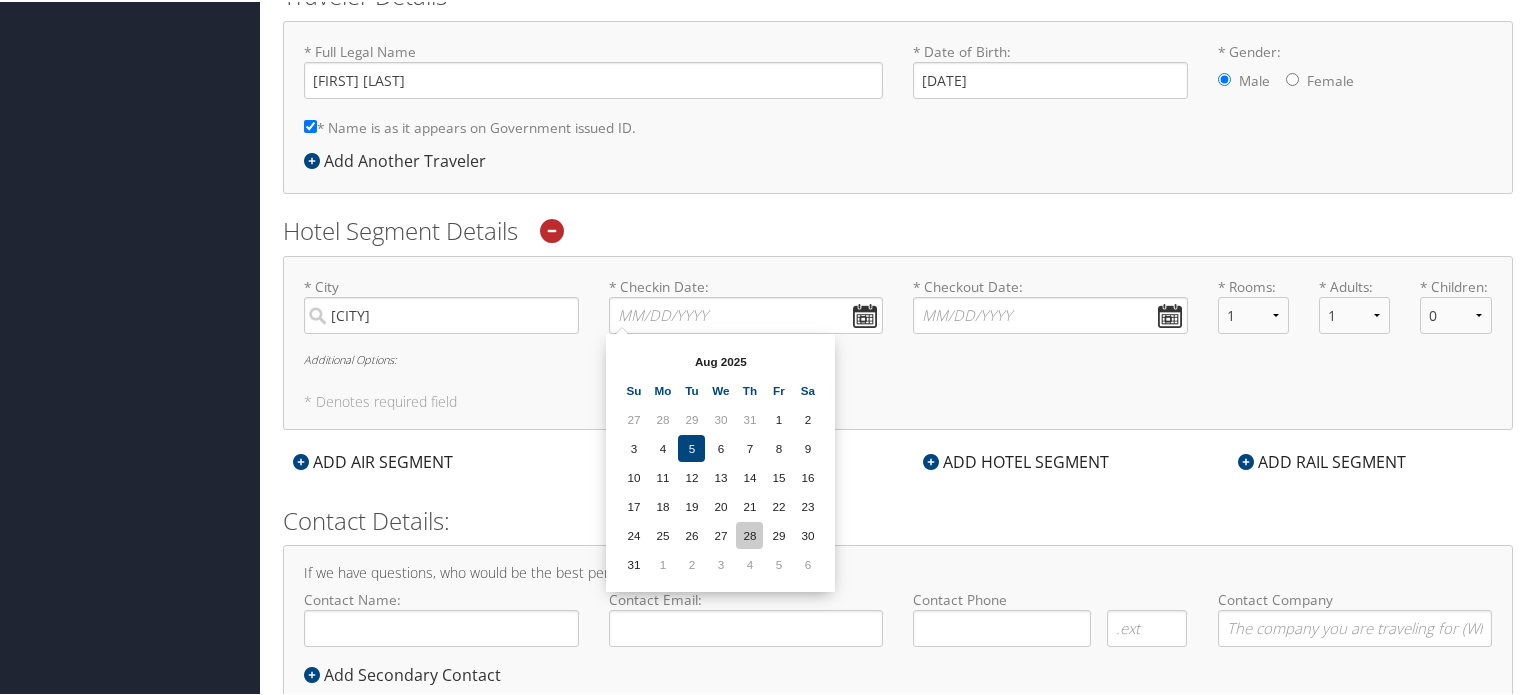 click on "28" at bounding box center [749, 533] 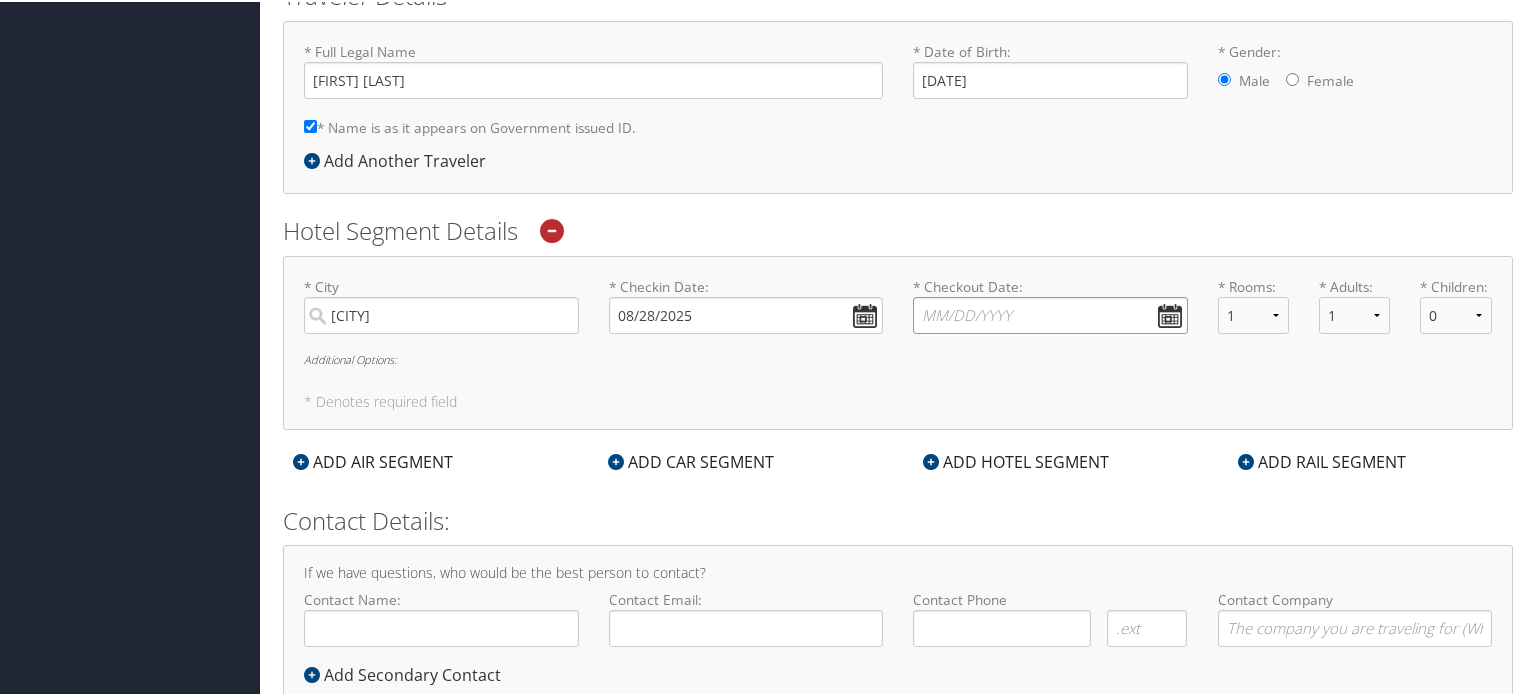 click on "* Checkout Date: Dates must be valid" at bounding box center [1050, 313] 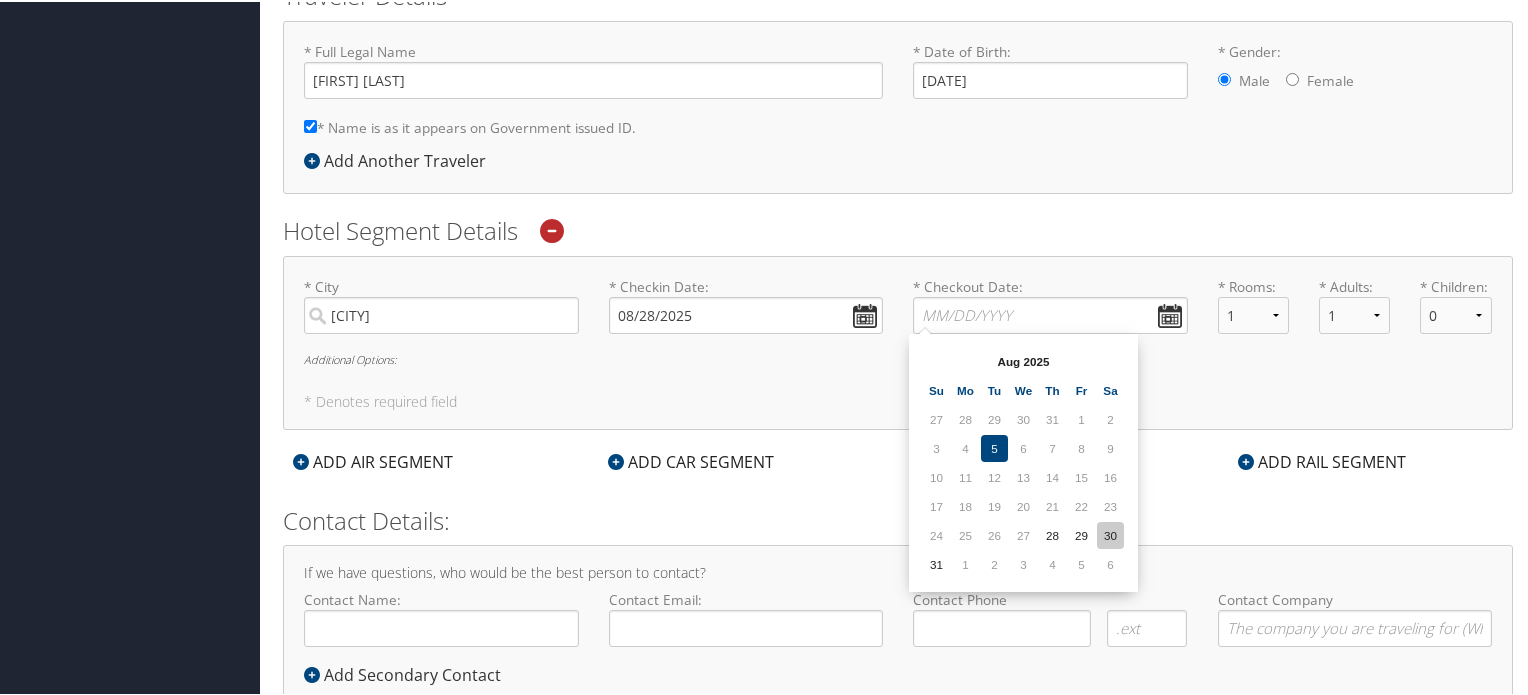 click on "30" at bounding box center [1110, 533] 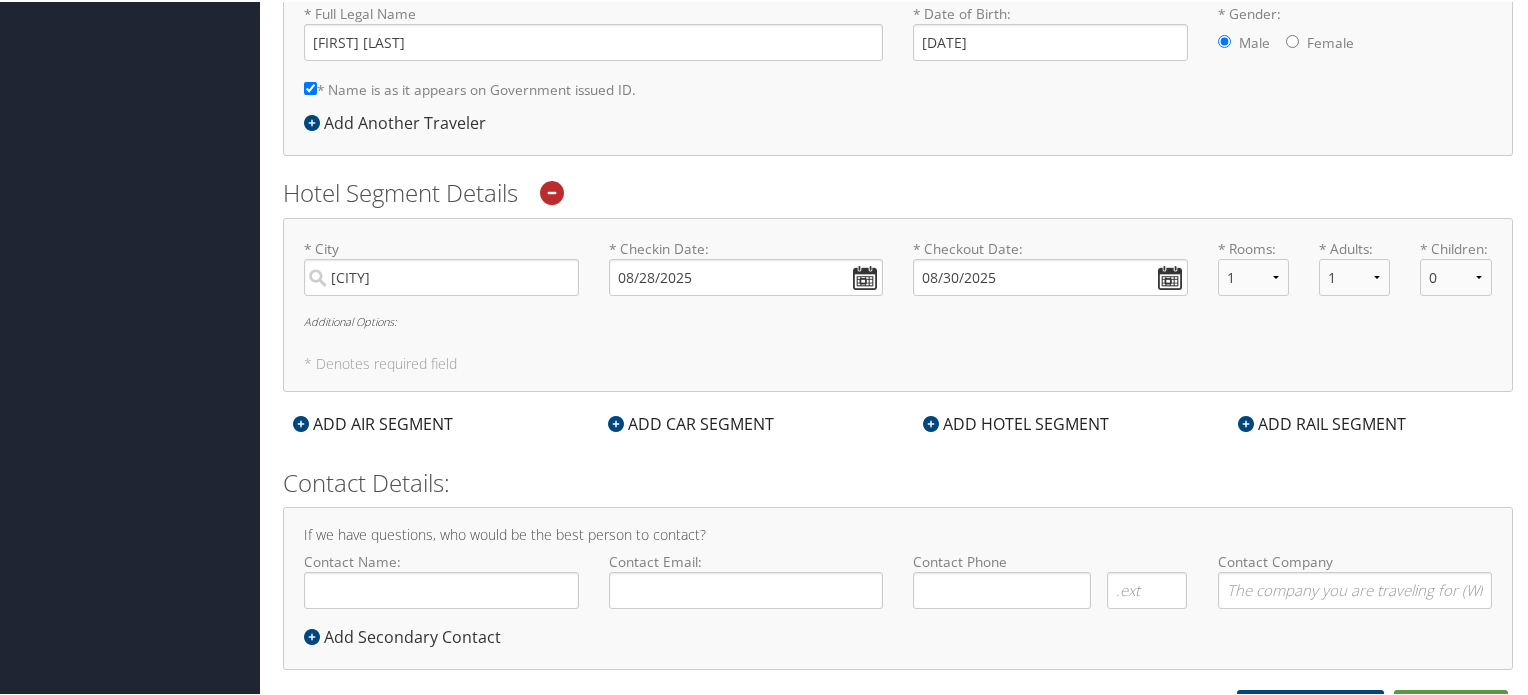 scroll, scrollTop: 531, scrollLeft: 0, axis: vertical 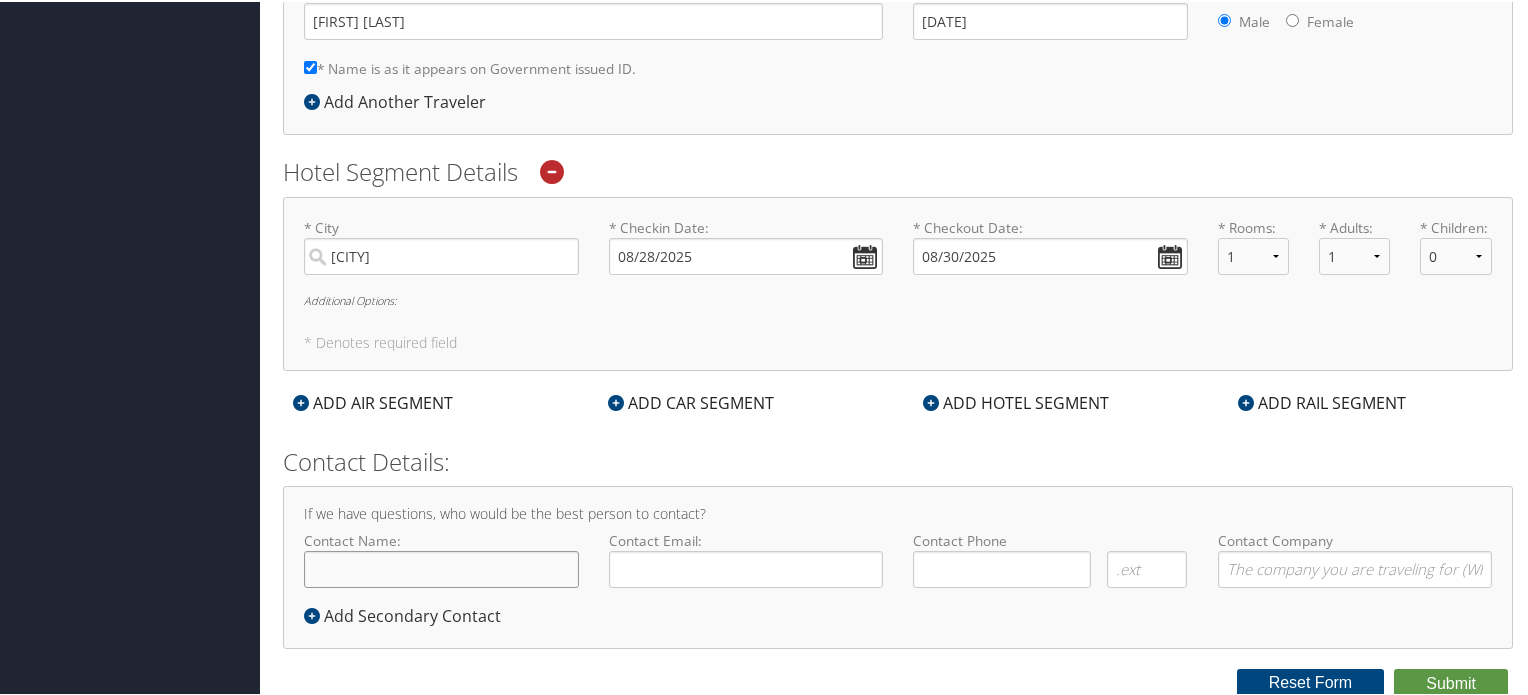 click on "Contact Name:" 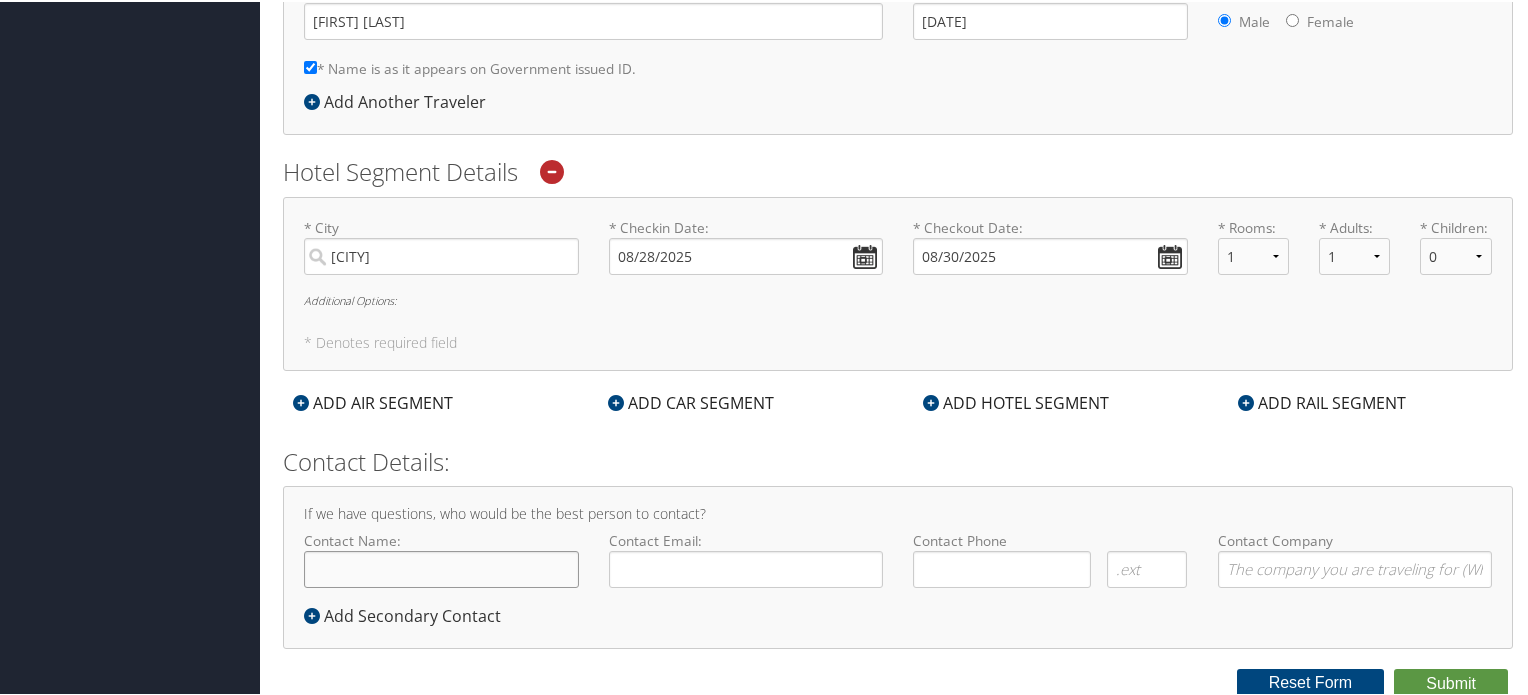 type on "[FIRST] [LAST]" 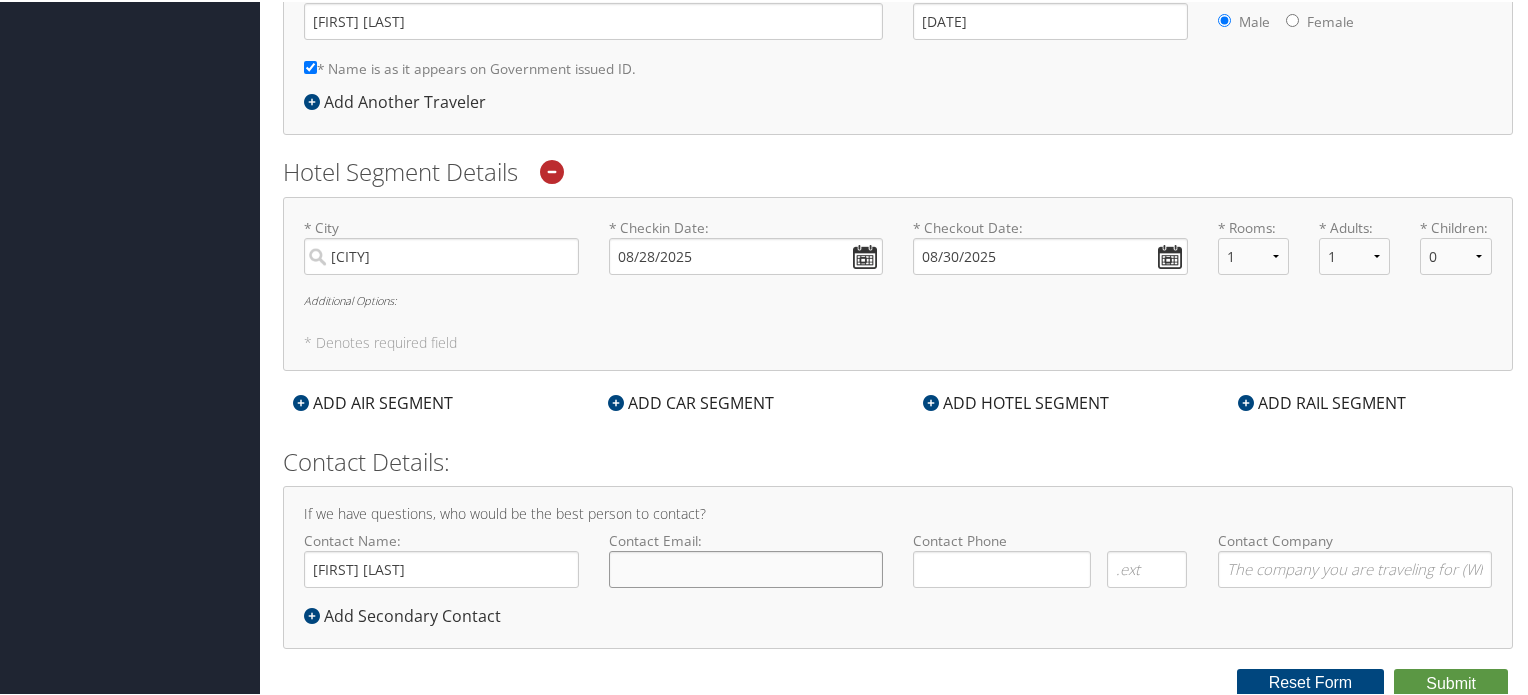 type on "[EMAIL]" 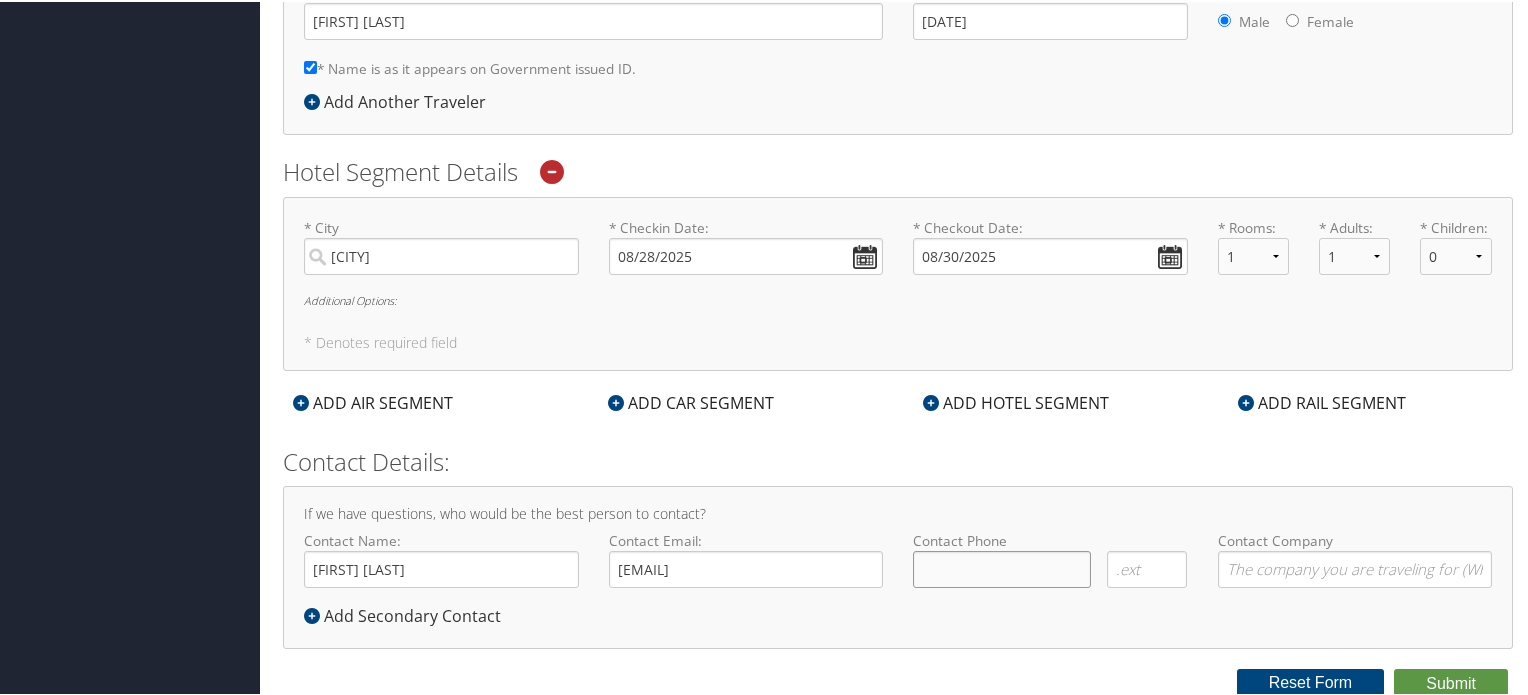 type on "(   )    -" 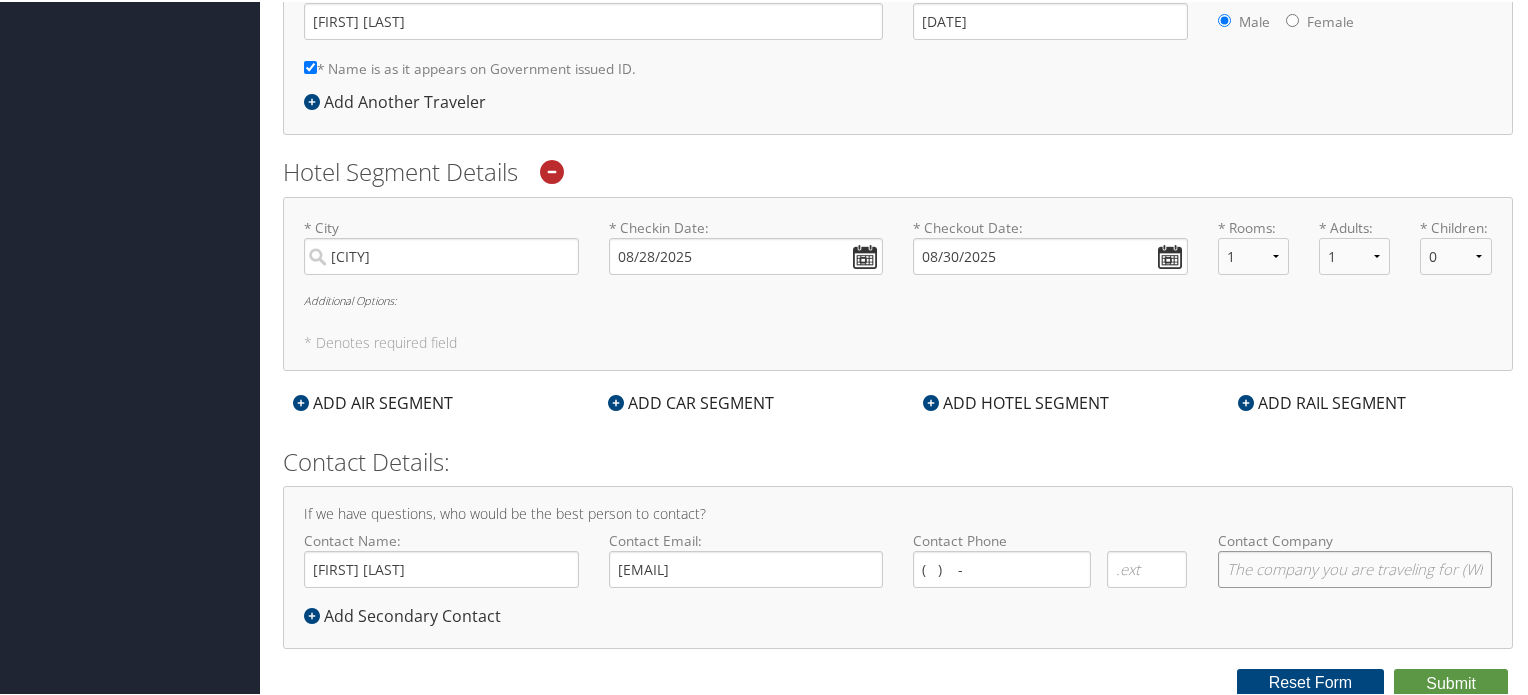 type on "[COMPANY]" 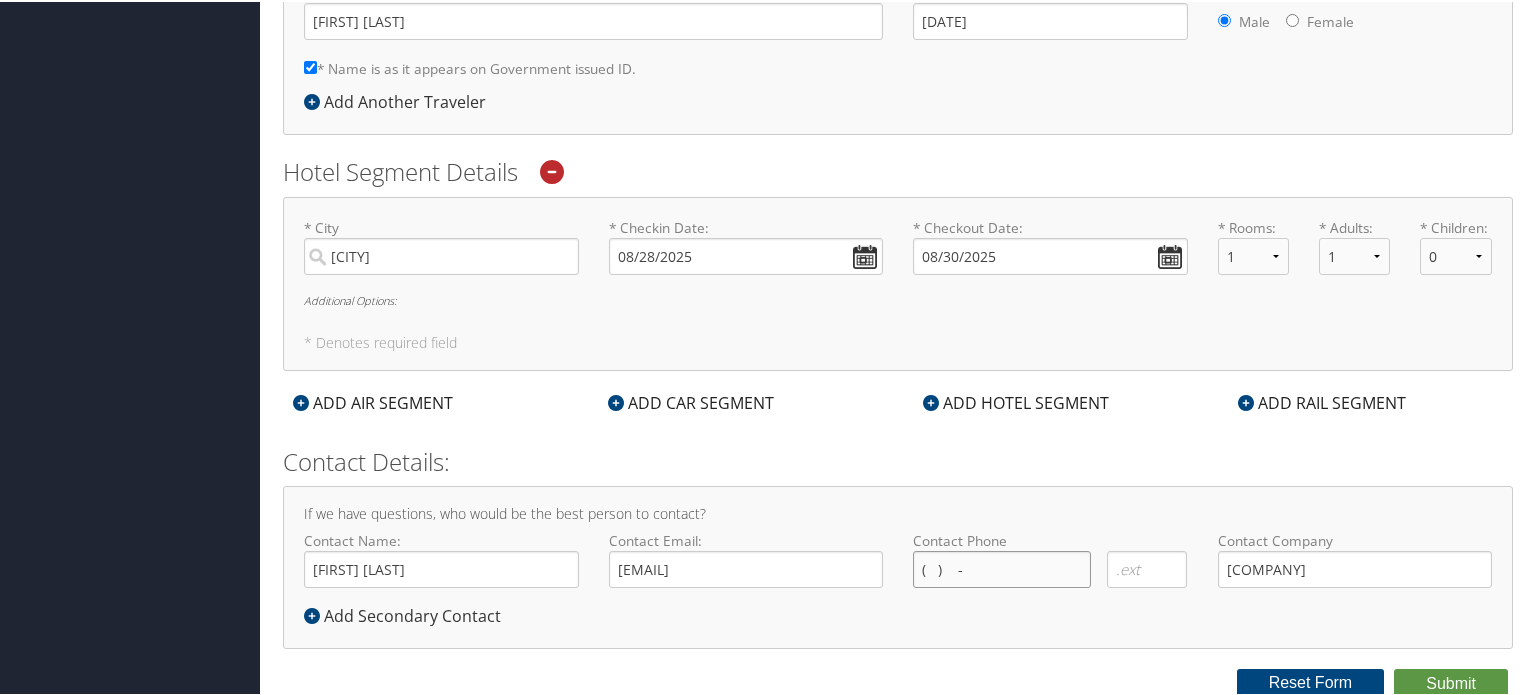 click on "(   )    -" at bounding box center (1002, 567) 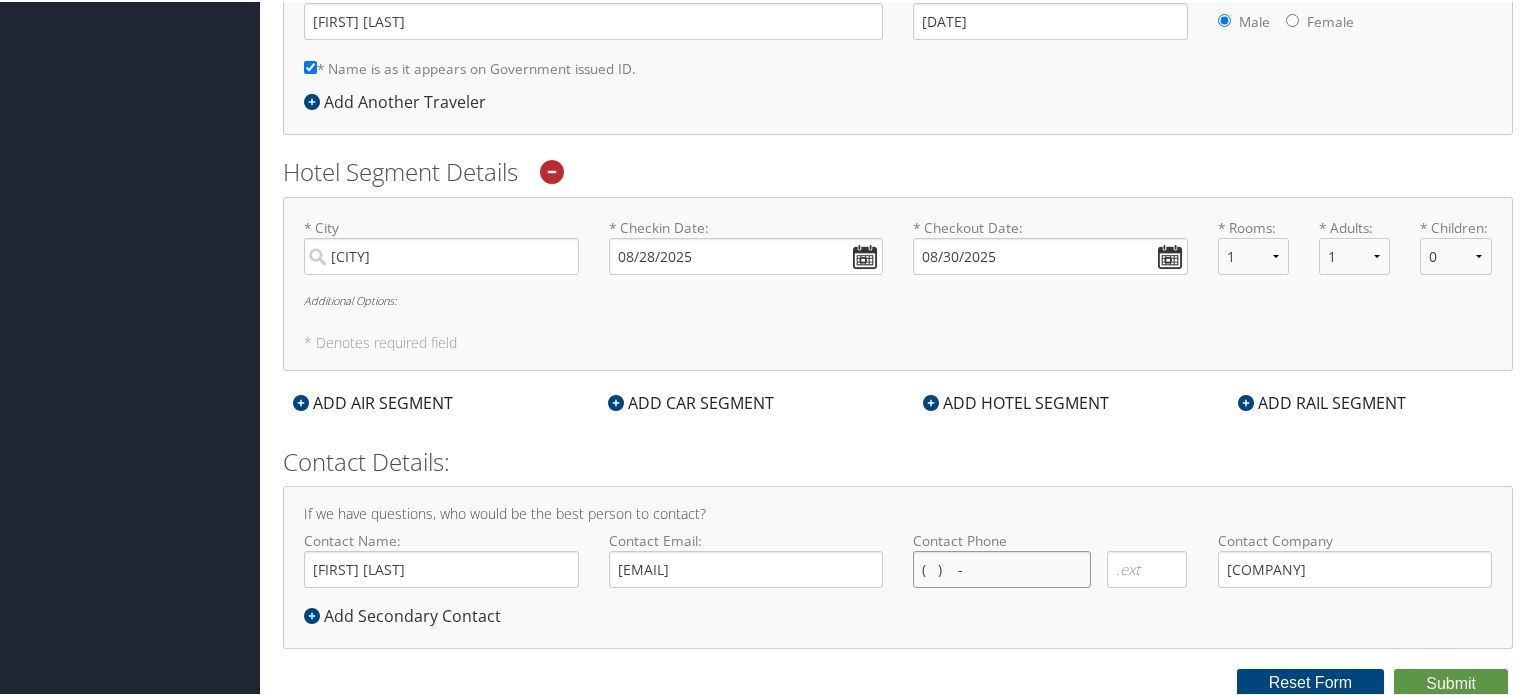 click on "(   )    -" at bounding box center [1002, 567] 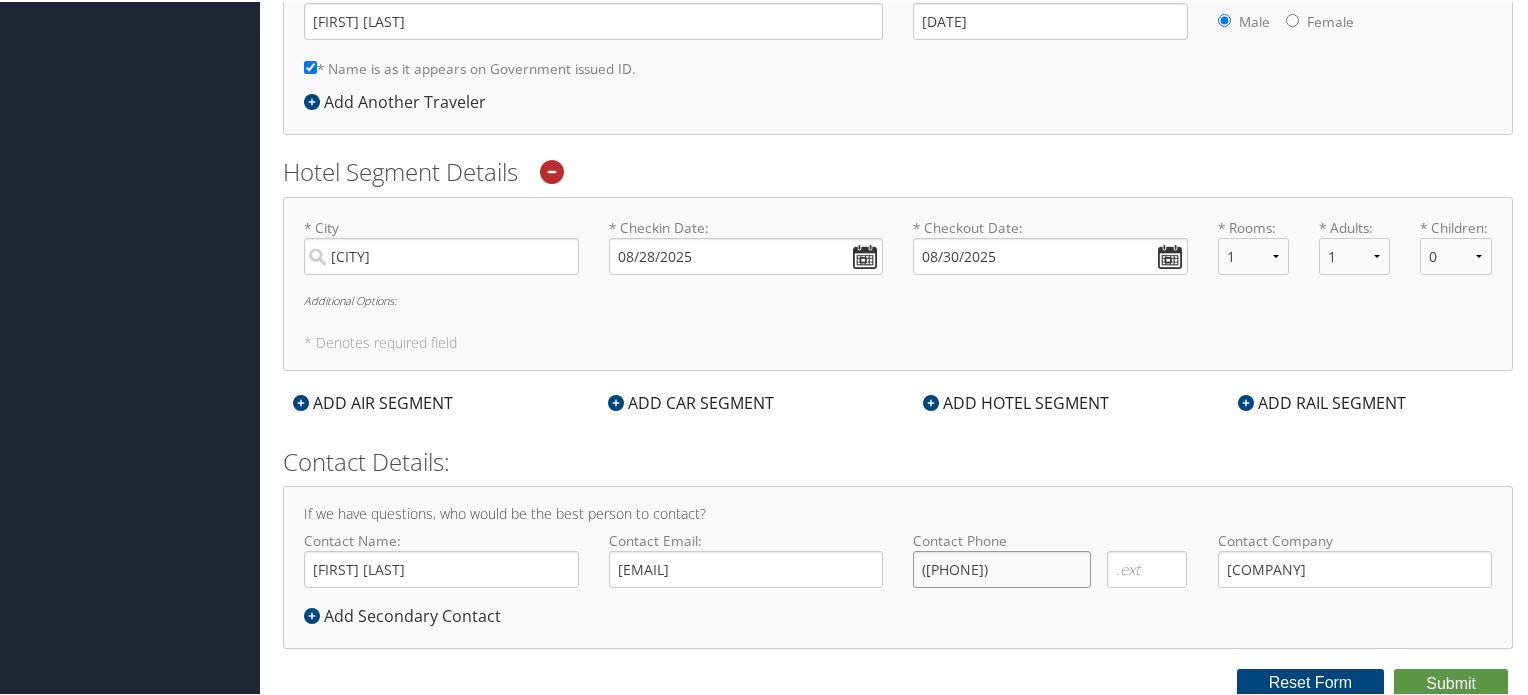 type on "([PHONE])" 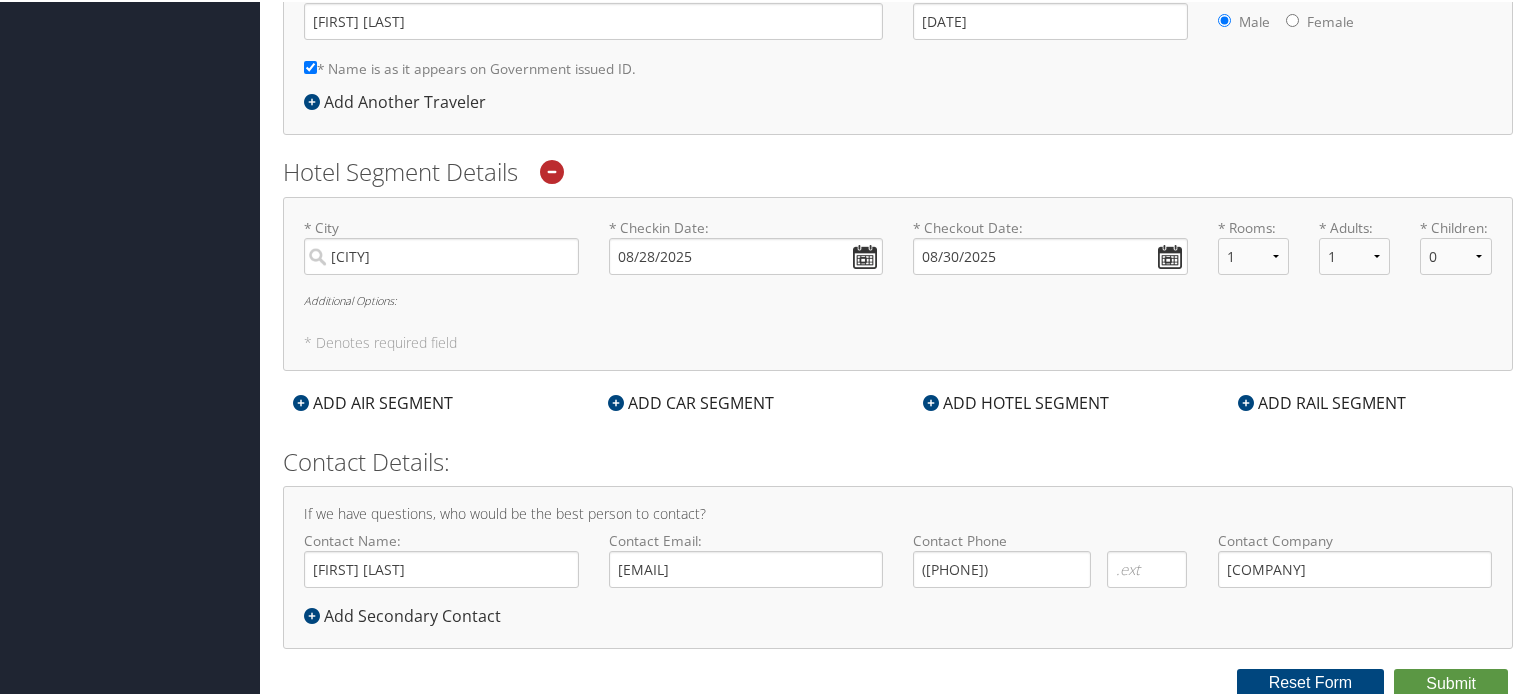 click on "If we have questions, who would be the best person to contact? Contact Name: [FIRST] [LAST] Required Contact Email: [EMAIL] Required Contact Phone ([PHONE]) Required Required Required Required Contact Company TriCounty Health Department Required Add Secondary Contact" at bounding box center (898, 565) 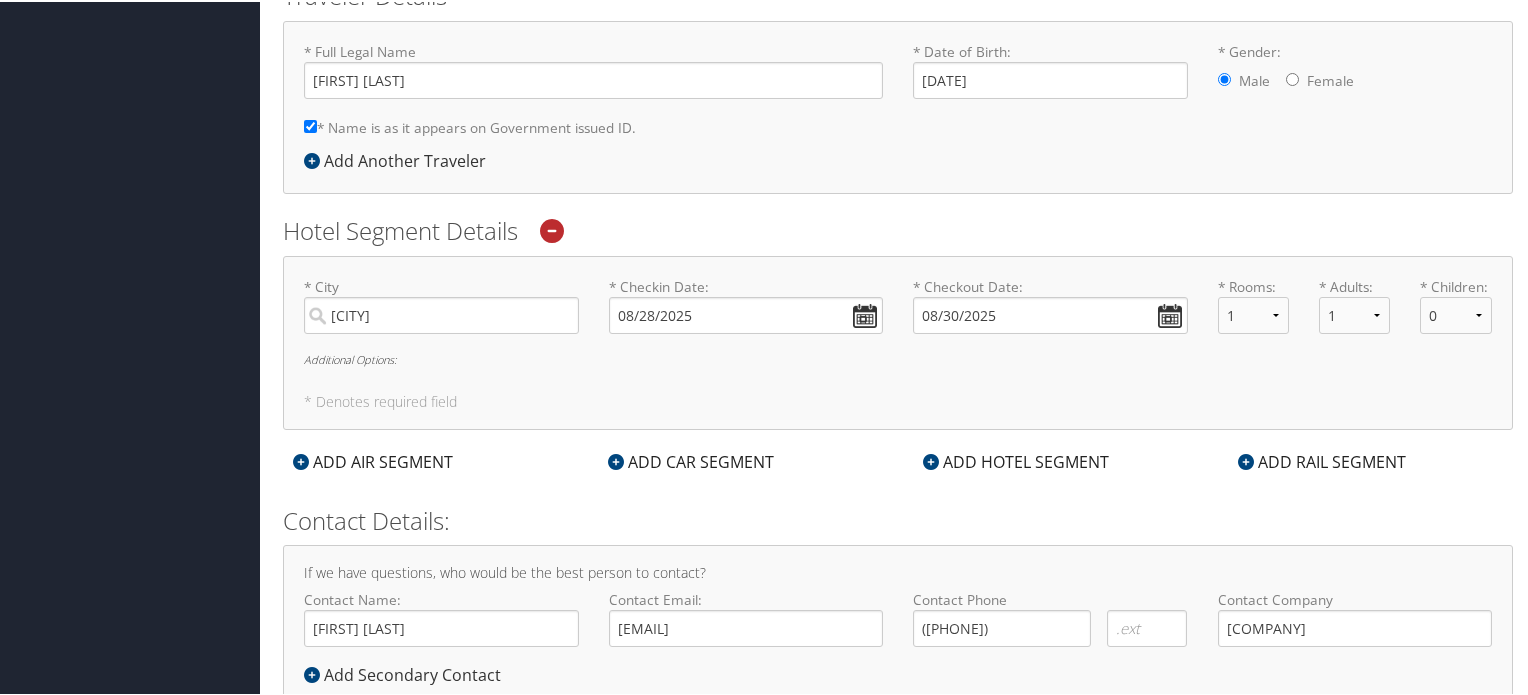 scroll, scrollTop: 500, scrollLeft: 0, axis: vertical 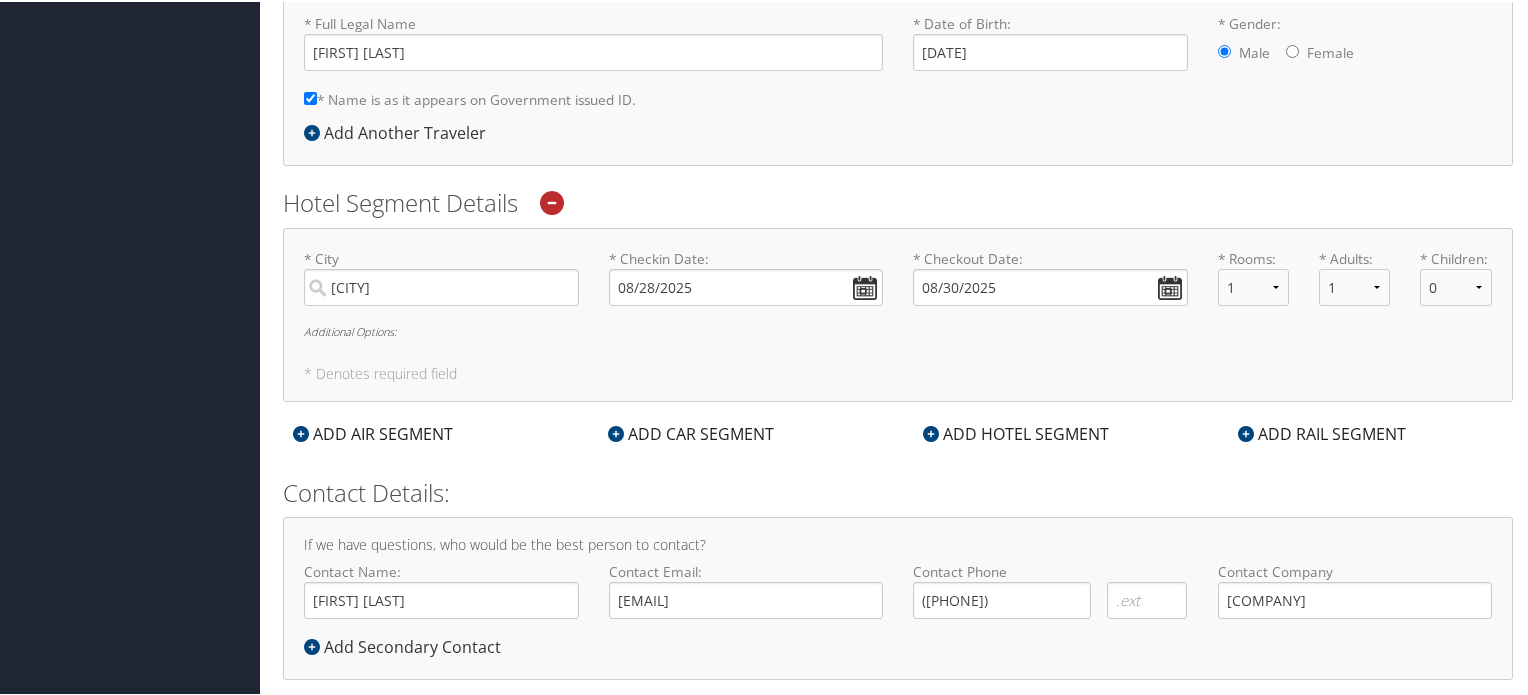 click on "Additional Options:" at bounding box center [898, 329] 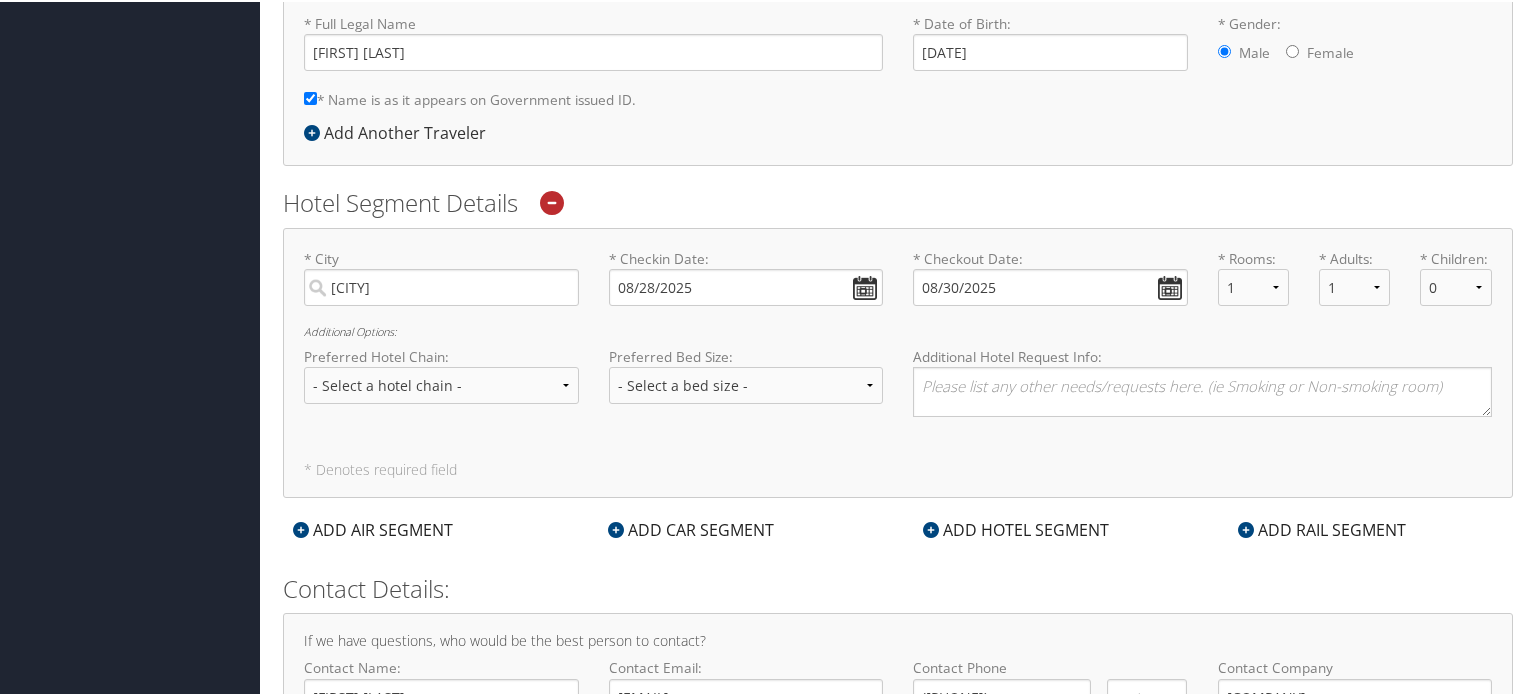 scroll, scrollTop: 600, scrollLeft: 0, axis: vertical 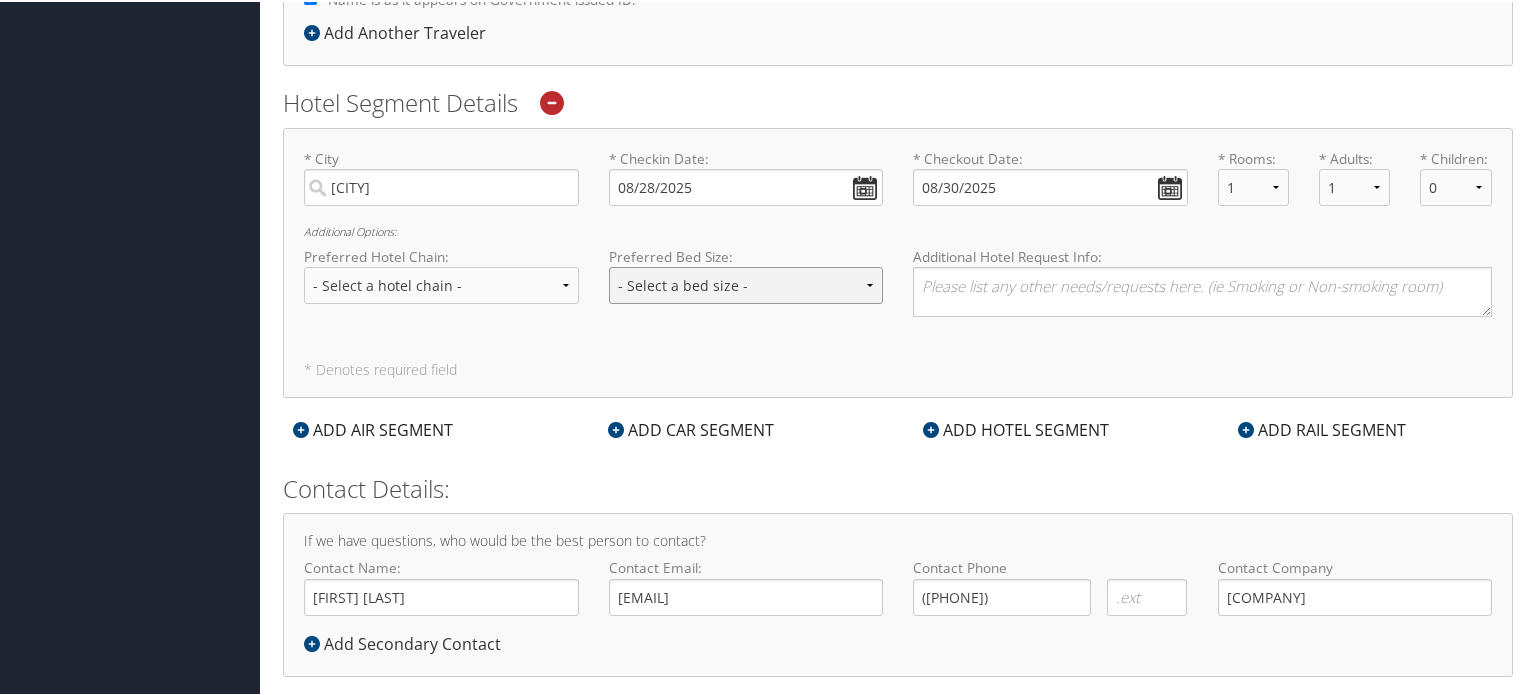 click on "- Select a bed size -  Twin Full Queen King" at bounding box center [746, 283] 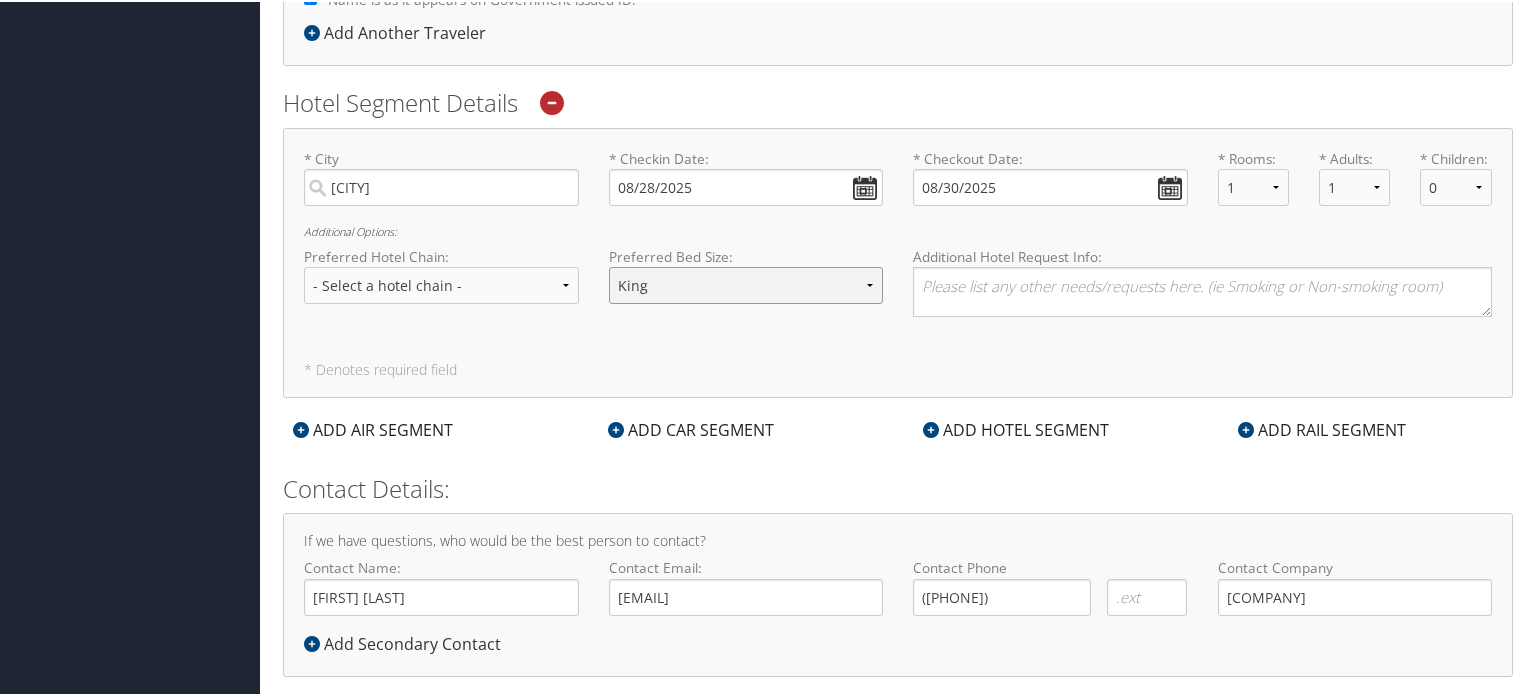 click on "- Select a bed size -  Twin Full Queen King" at bounding box center [746, 283] 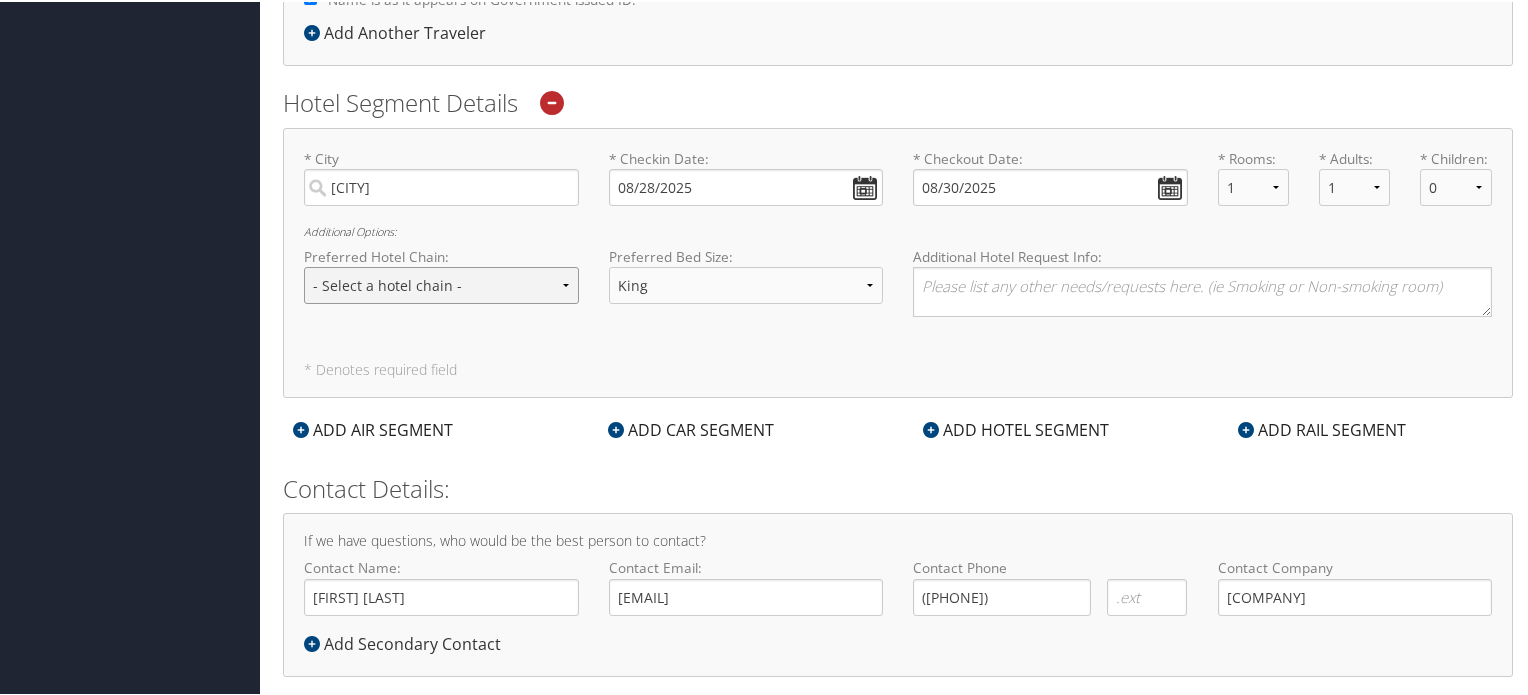 click on "- Select a hotel chain -   Hyatt   Mandarin Oriental   Hilton Hotels   Pullman Hotels   Marriott   Four Seasons   Townplace Suites   Utell" at bounding box center [441, 283] 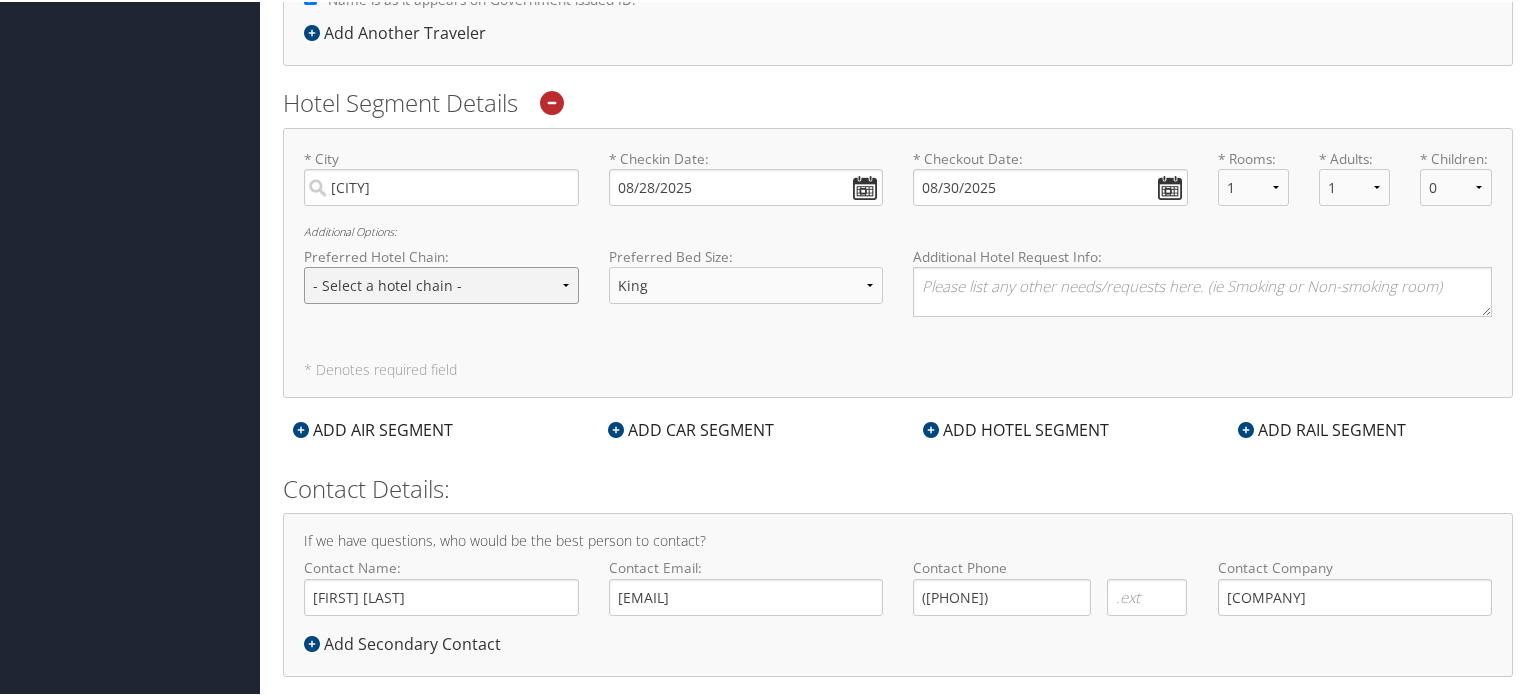 click on "- Select a hotel chain -   Hyatt   Mandarin Oriental   Hilton Hotels   Pullman Hotels   Marriott   Four Seasons   Townplace Suites   Utell" at bounding box center [441, 283] 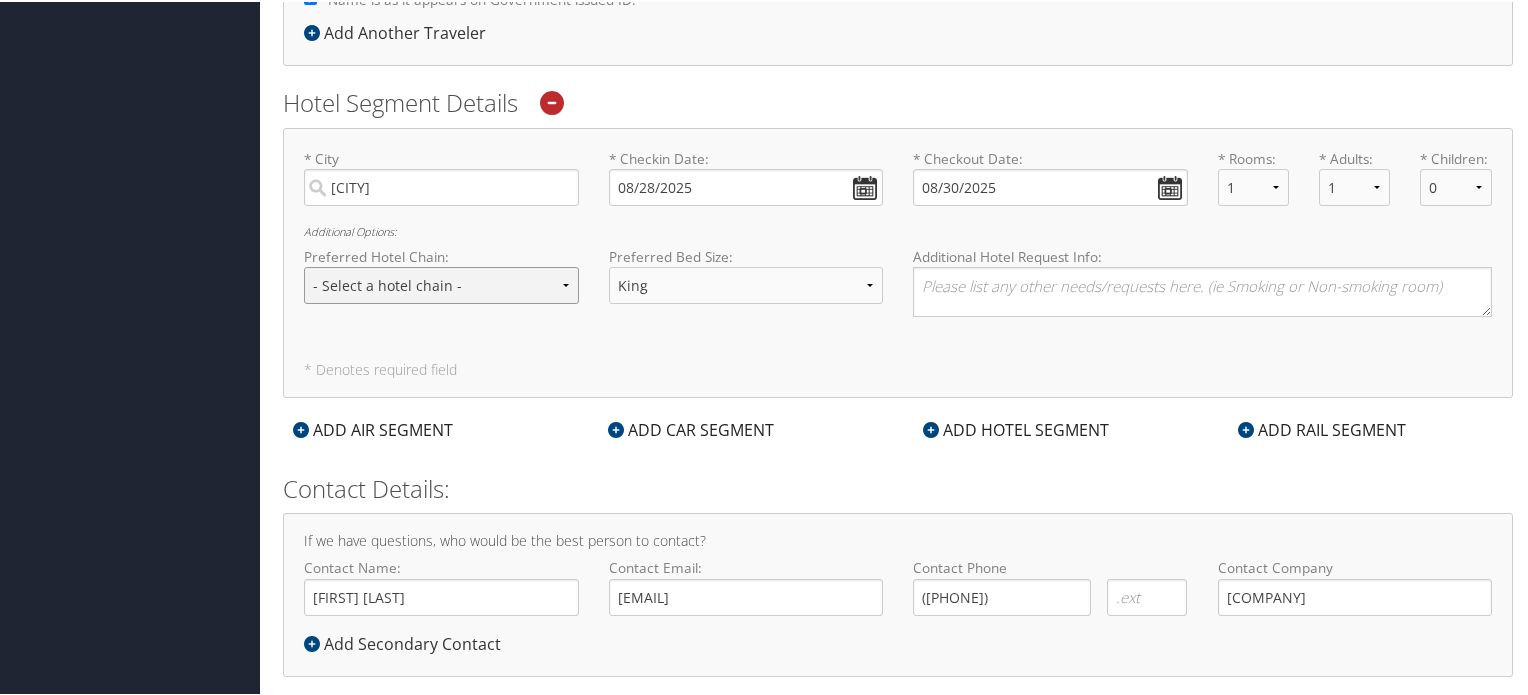 click on "- Select a hotel chain -   Hyatt   Mandarin Oriental   Hilton Hotels   Pullman Hotels   Marriott   Four Seasons   Townplace Suites   Utell" at bounding box center (441, 283) 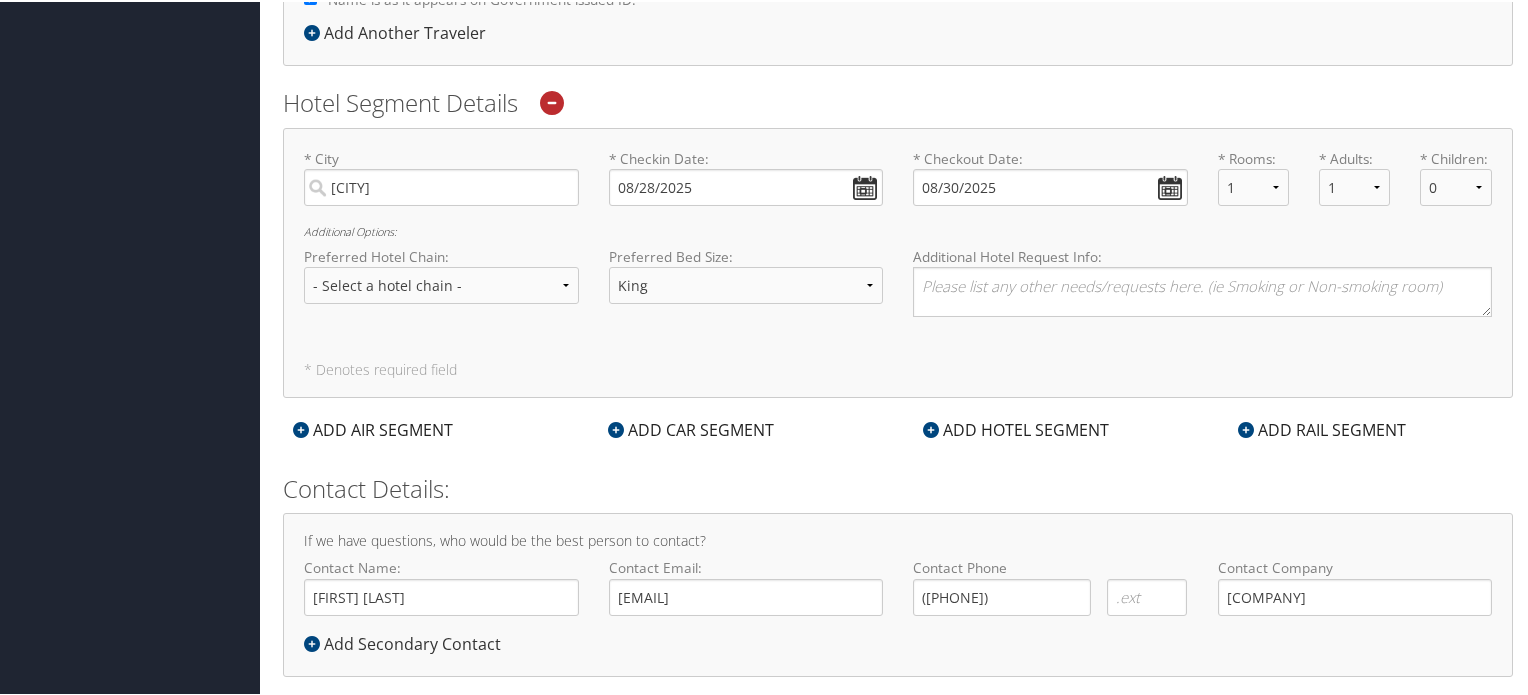 click on "* City [CITY] Required * Checkin Date: [DATE] Dates must be valid * Checkout Date: [DATE] Dates must be valid * Rooms: 1 2 3 4 5 * Adults: 1 2 3 4 5 * Children: 0 1 2 3 4 5 Additional Options: Preferred Hotel Chain: - Select a hotel chain - Hyatt Mandarin Oriental Hilton Hotels Pullman Hotels Marriott Four Seasons Townplace Suites Utell Preferred Bed Size: - Select a bed size - Twin Full Queen King Additional Hotel Request Info: * Denotes required field" at bounding box center [898, 261] 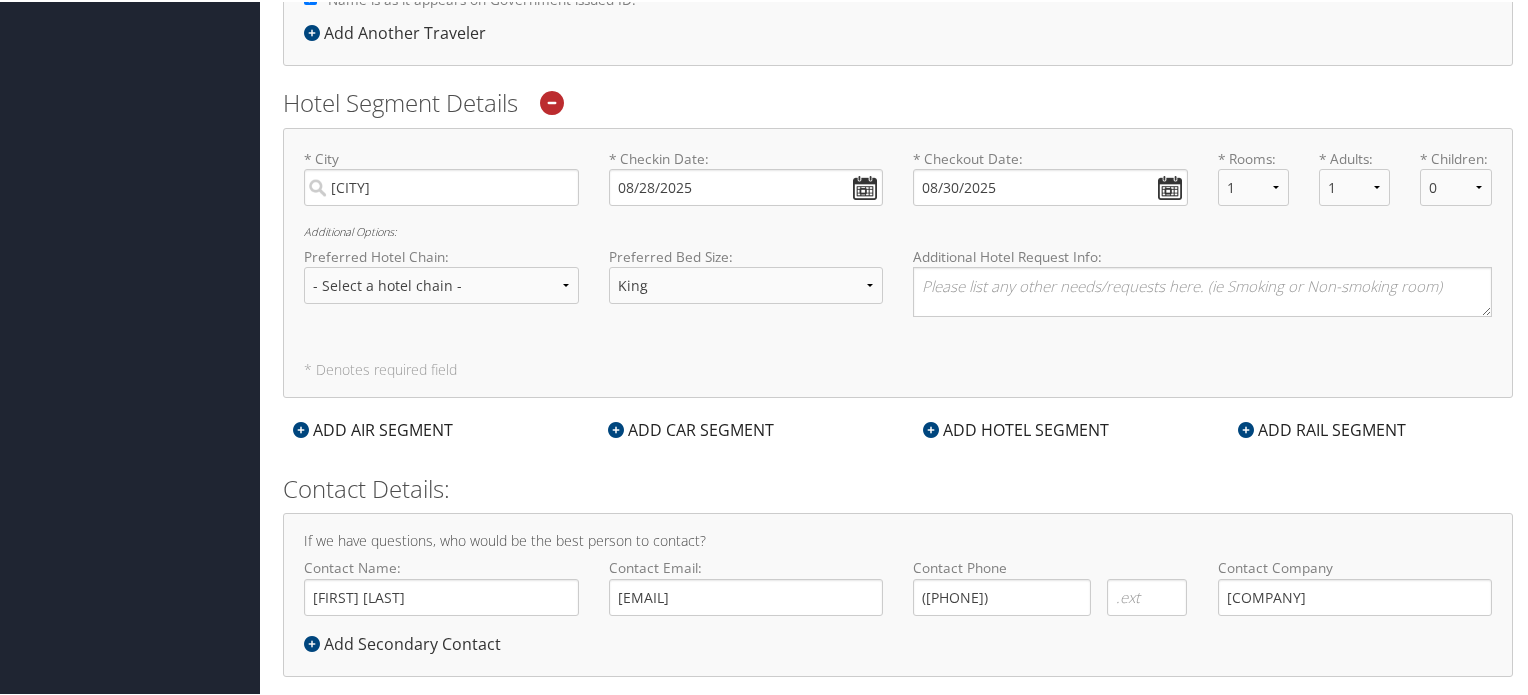 scroll, scrollTop: 627, scrollLeft: 0, axis: vertical 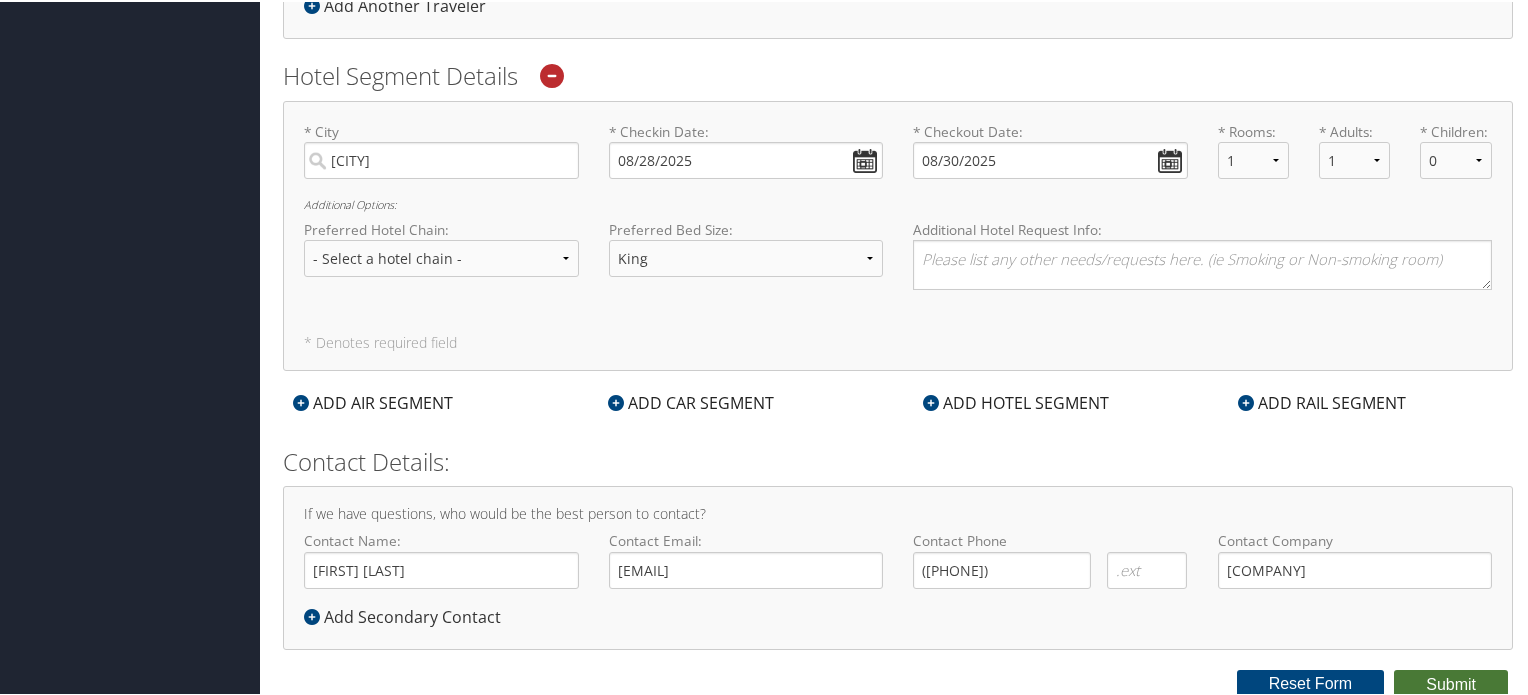 click on "Submit" at bounding box center (1451, 683) 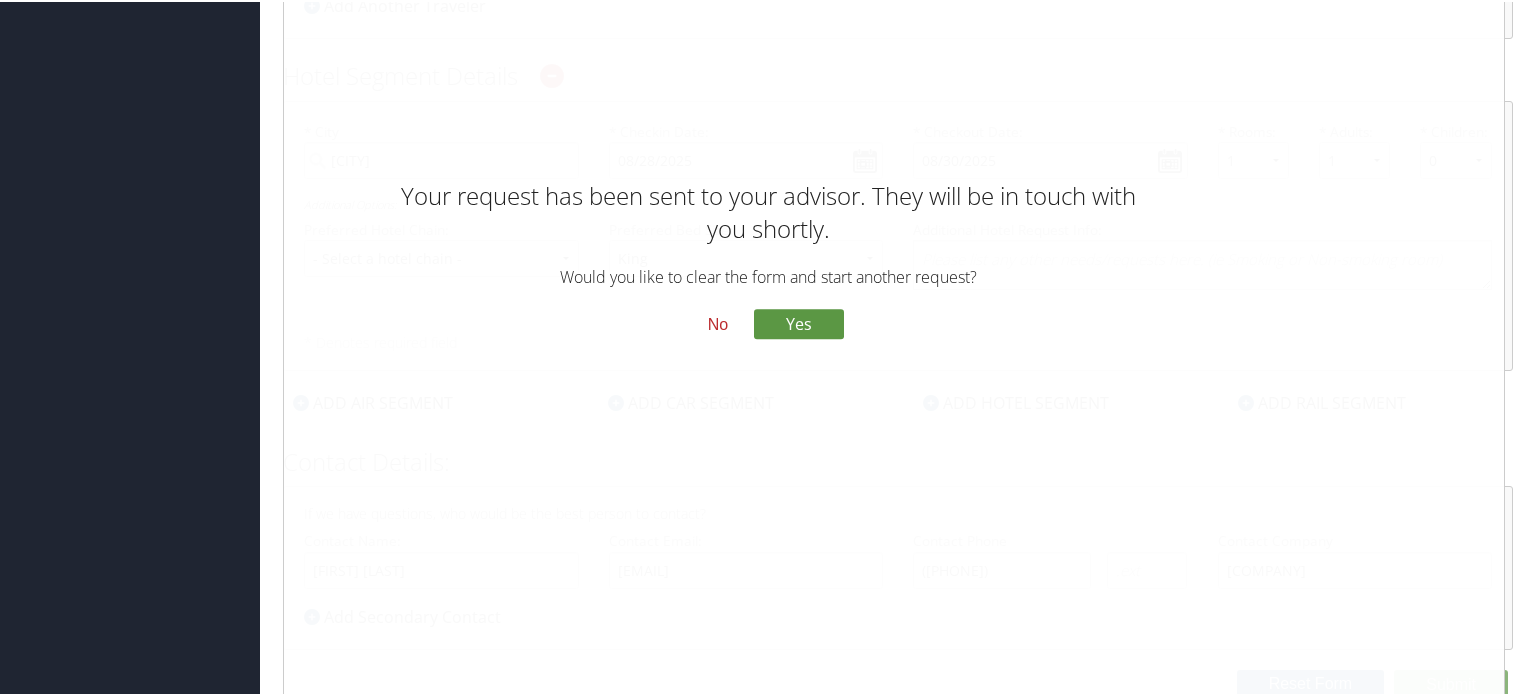 click on "No" at bounding box center (718, 324) 